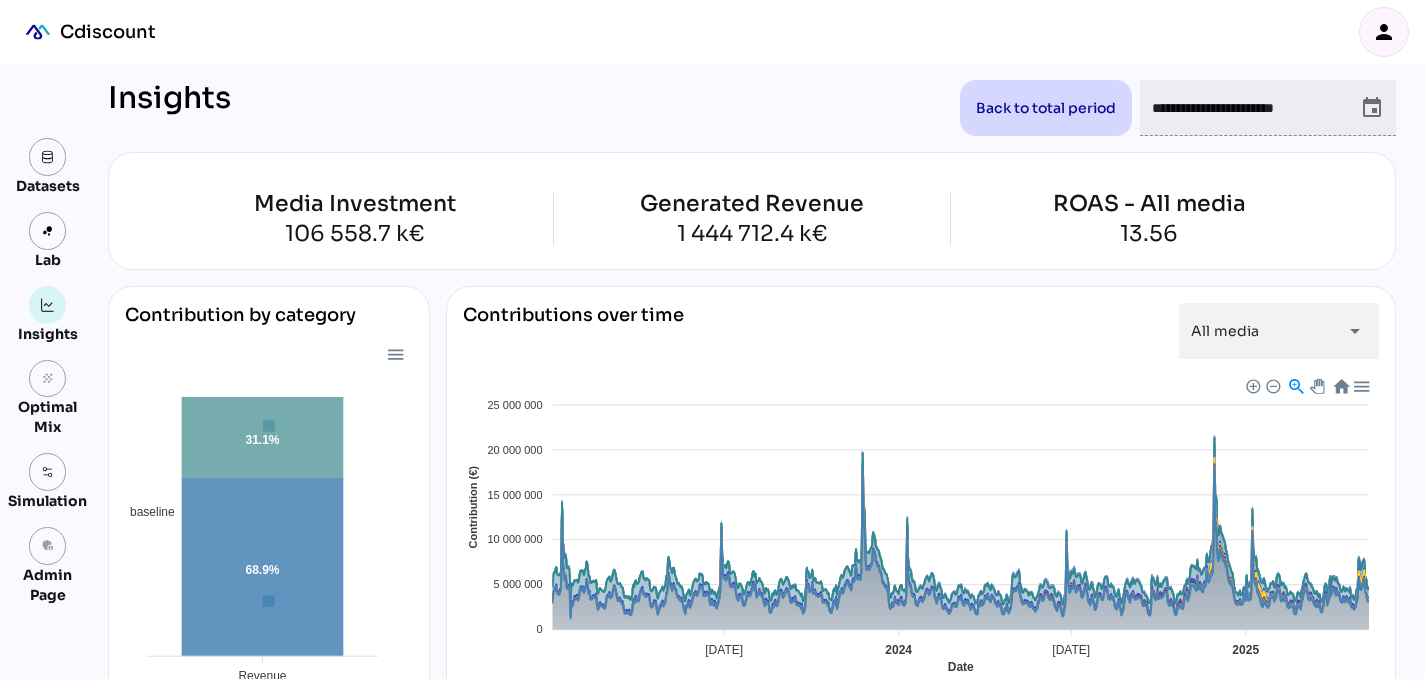 scroll, scrollTop: 0, scrollLeft: 0, axis: both 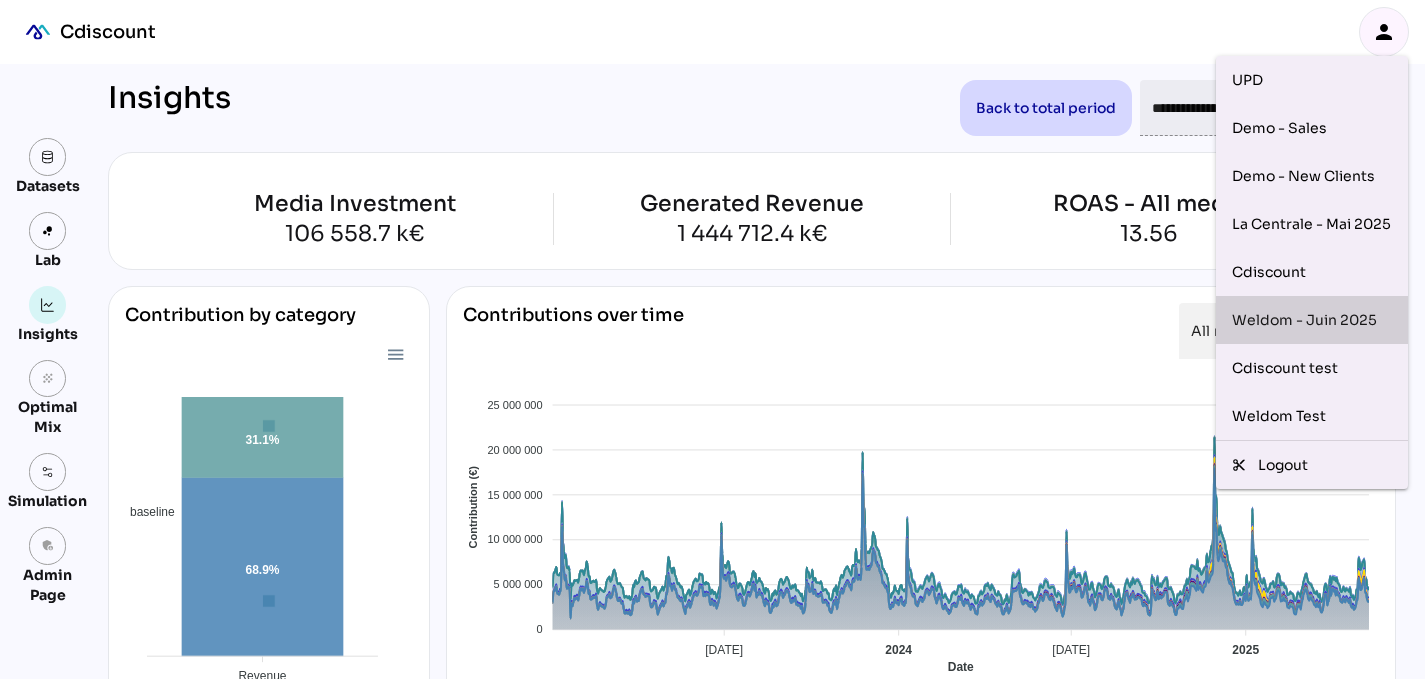 click on "Weldom - Juin 2025" at bounding box center (1312, 320) 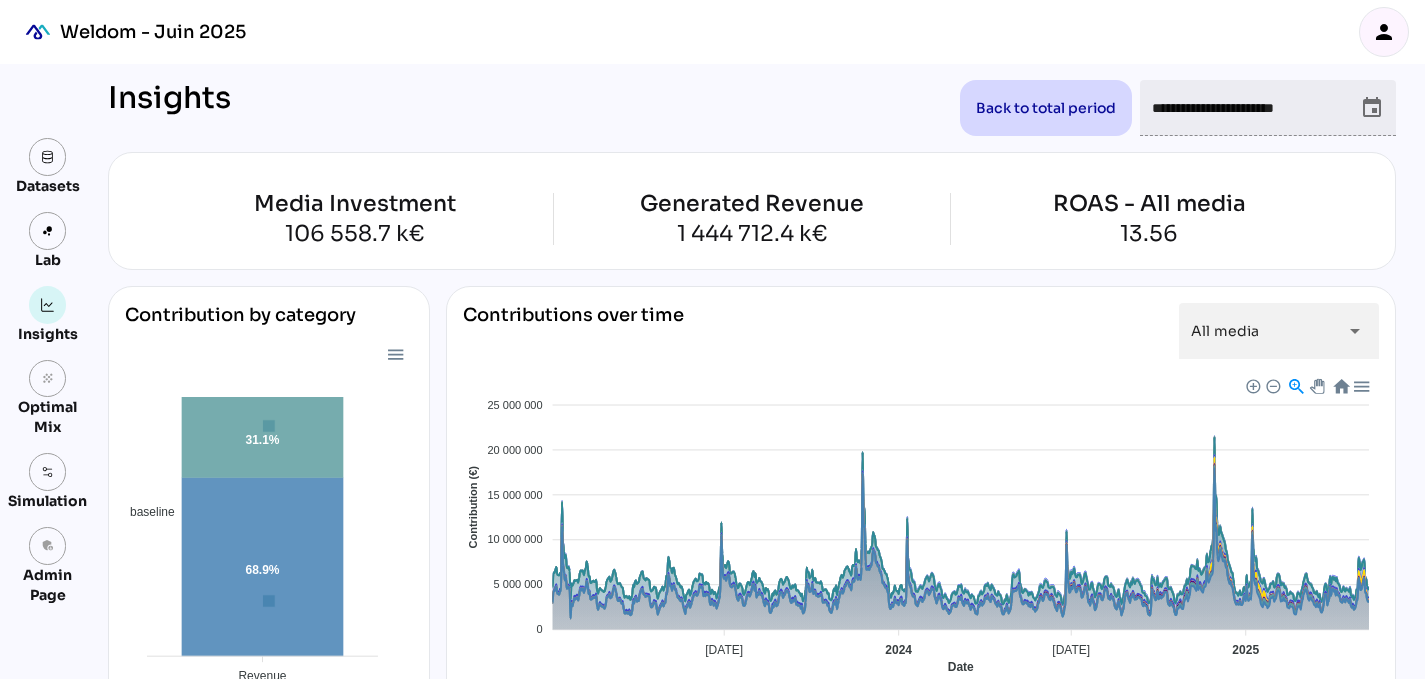 click on "person" at bounding box center (1384, 32) 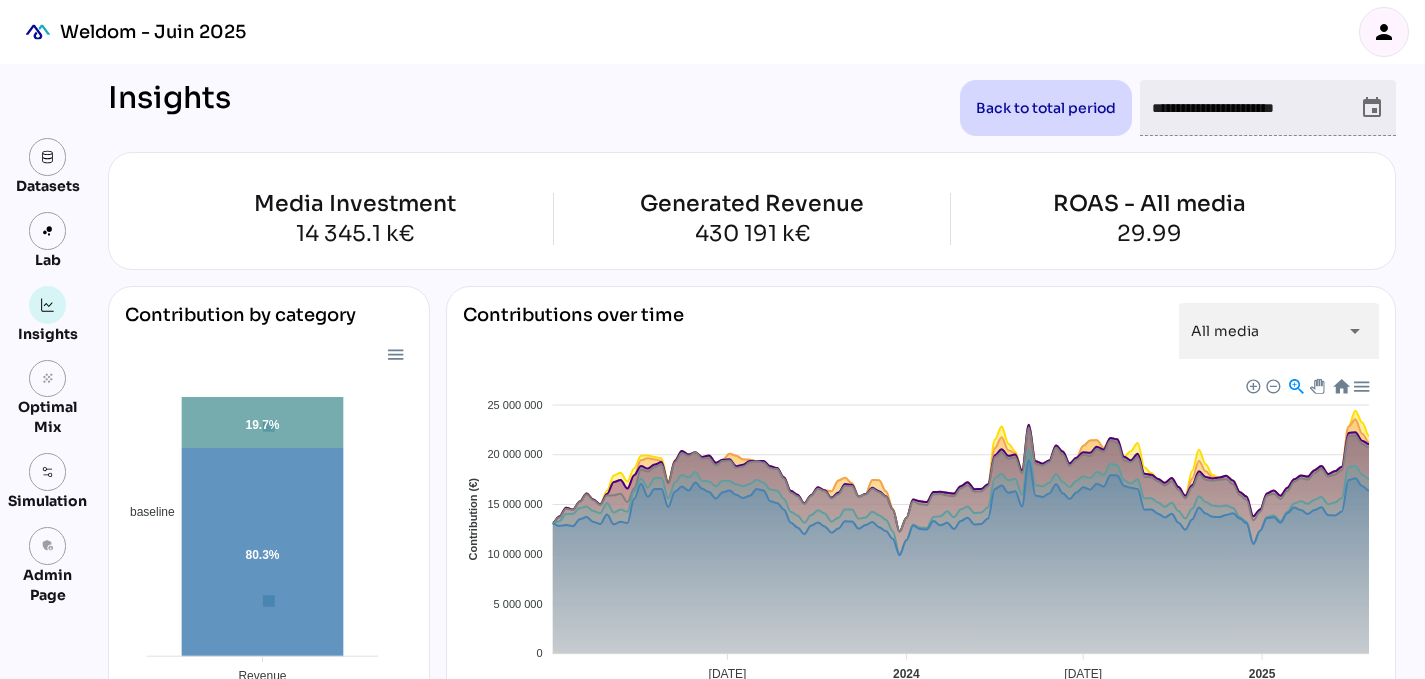 click on "**********" at bounding box center [744, 1189] 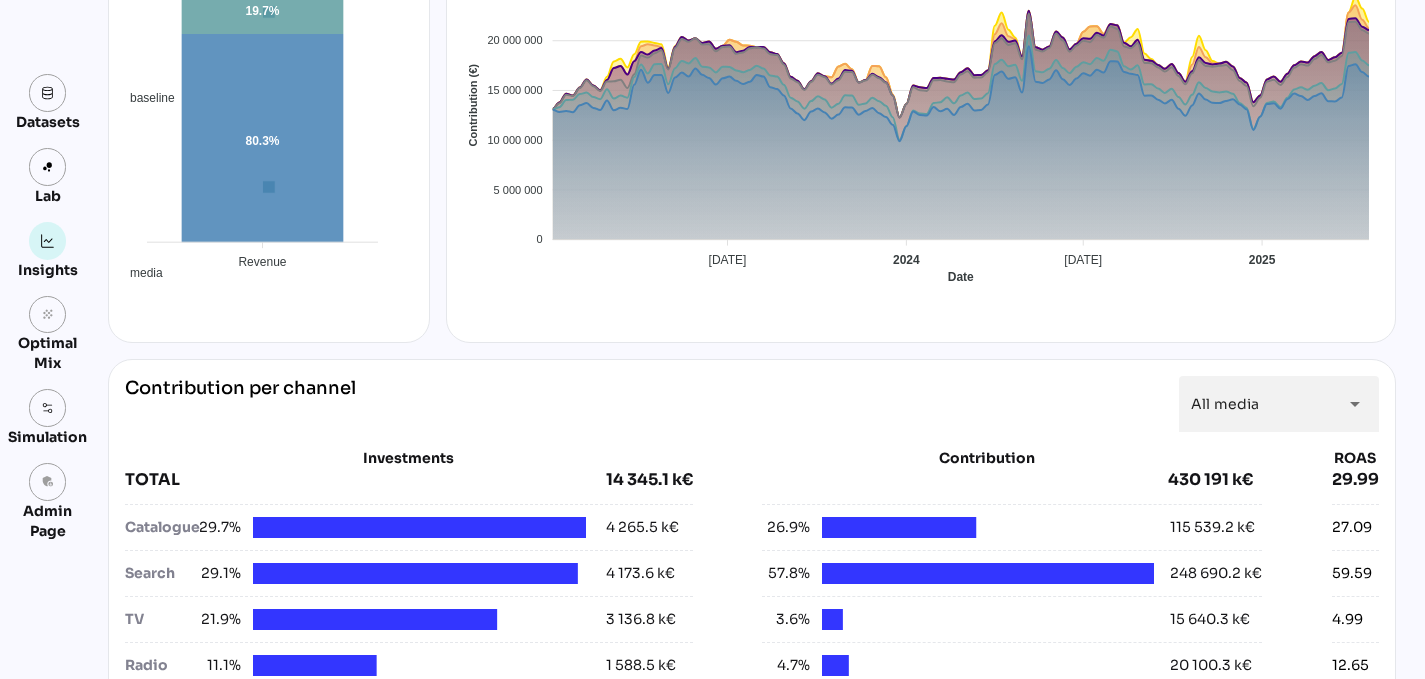 scroll, scrollTop: 432, scrollLeft: 0, axis: vertical 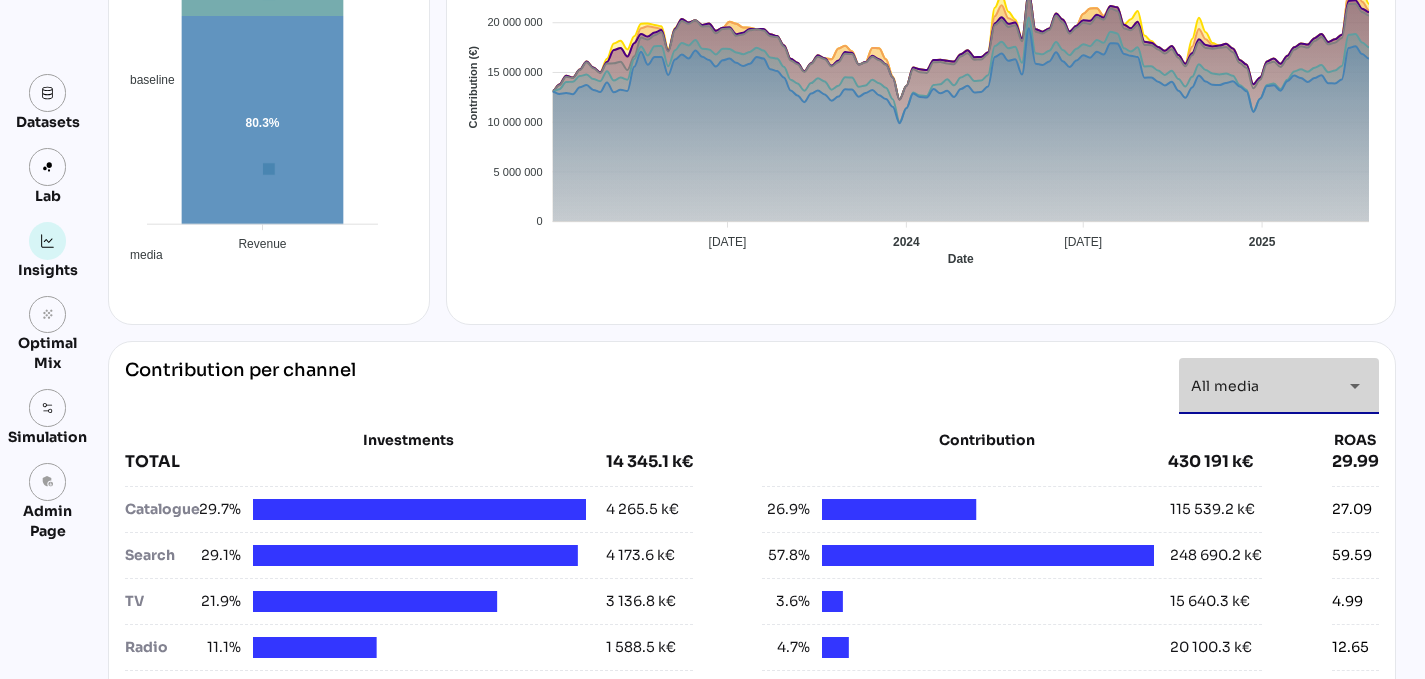 click on "All media *********" at bounding box center [1261, 386] 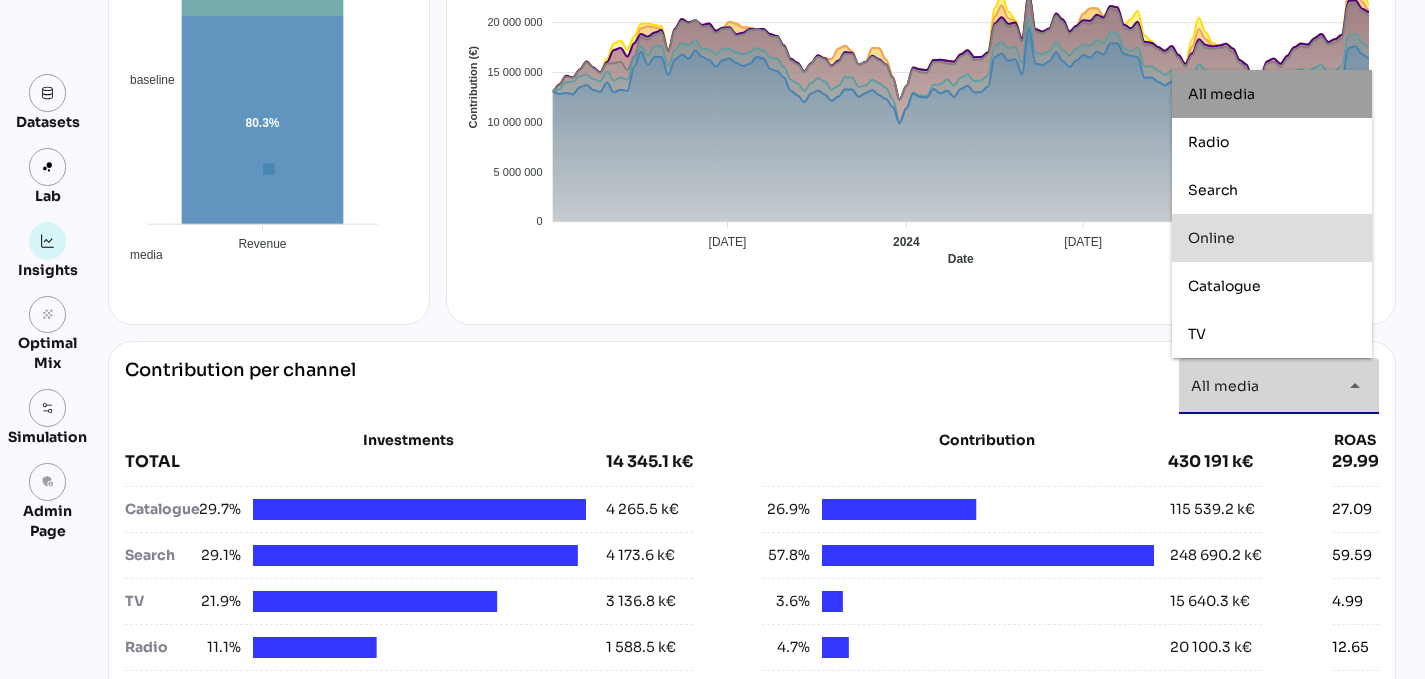 click on "Online" at bounding box center (1272, 238) 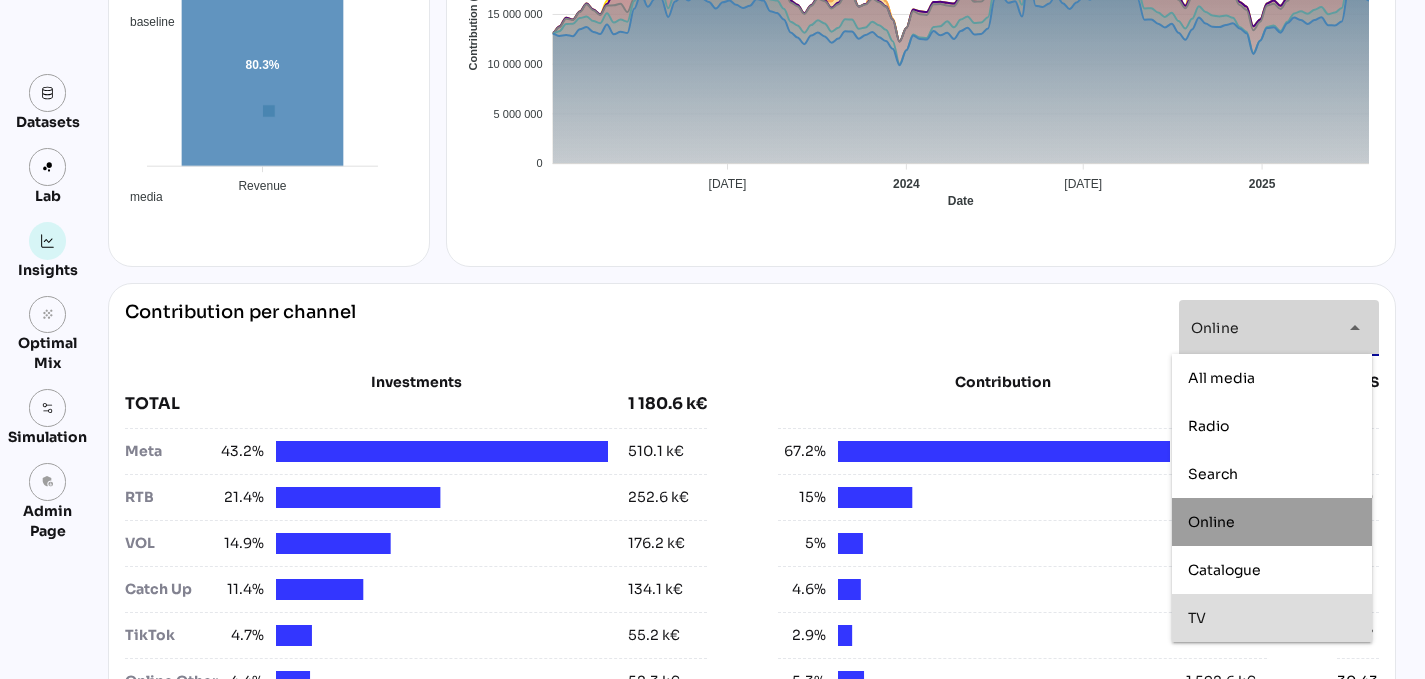 scroll, scrollTop: 493, scrollLeft: 0, axis: vertical 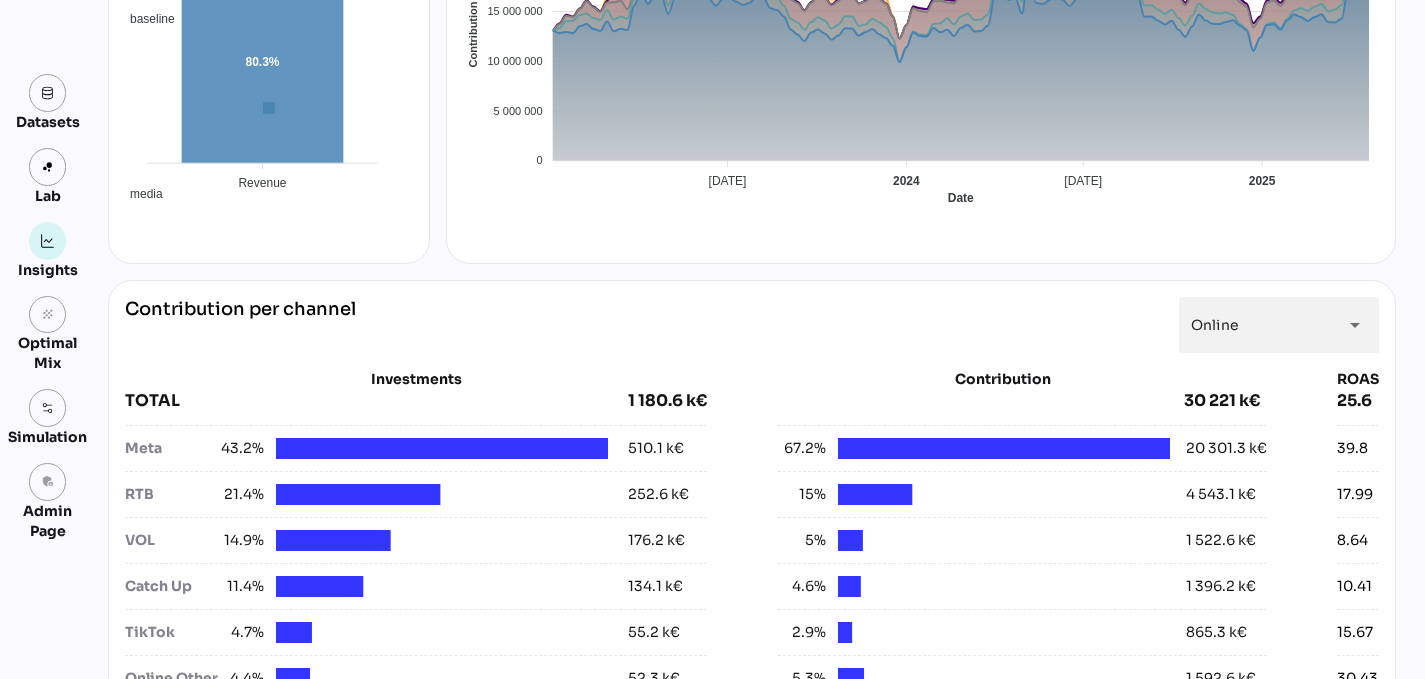 click on "Media Investment 14 345.1 k€ Generated Revenue 430 191 k€ ROAS - All media  29.99 Contribution by category baseline media 80.3% 19.7% Revenue Revenue Download SVG Download PNG Download CSV Contributions over time All media ********* arrow_drop_down Baseline Catalogue Search Online Radio TV 25 000 000 25 000 000 20 000 000 20 000 000 15 000 000 15 000 000 10 000 000 10 000 000 5 000 000 5 000 000 0 0 Contribution (€) Jul '23 Jul '23 2024 2024 Jul '24 Jul '24 2025 2025 Date 22 Jul Baseline:  16 801 894 Catalogue:  1 179 772.5 Search:  2 320 251.5 Online:  227 791.4 Radio:  151 604.7 TV:  0 22 Jul
Download SVG Download PNG Download CSV Contribution per channel Online ****** arrow_drop_down Investments TOTAL 1 180.6 k€ Meta 43.2%  510.1 k€  RTB 21.4%  252.6 k€  VOL 14.9%  176.2 k€  Catch Up 11.4%  134.1 k€  TikTok 4.7%  55.2 k€  Online Other 4.4%  52.3 k€  Contribution 67.2%  0" at bounding box center [752, 511] 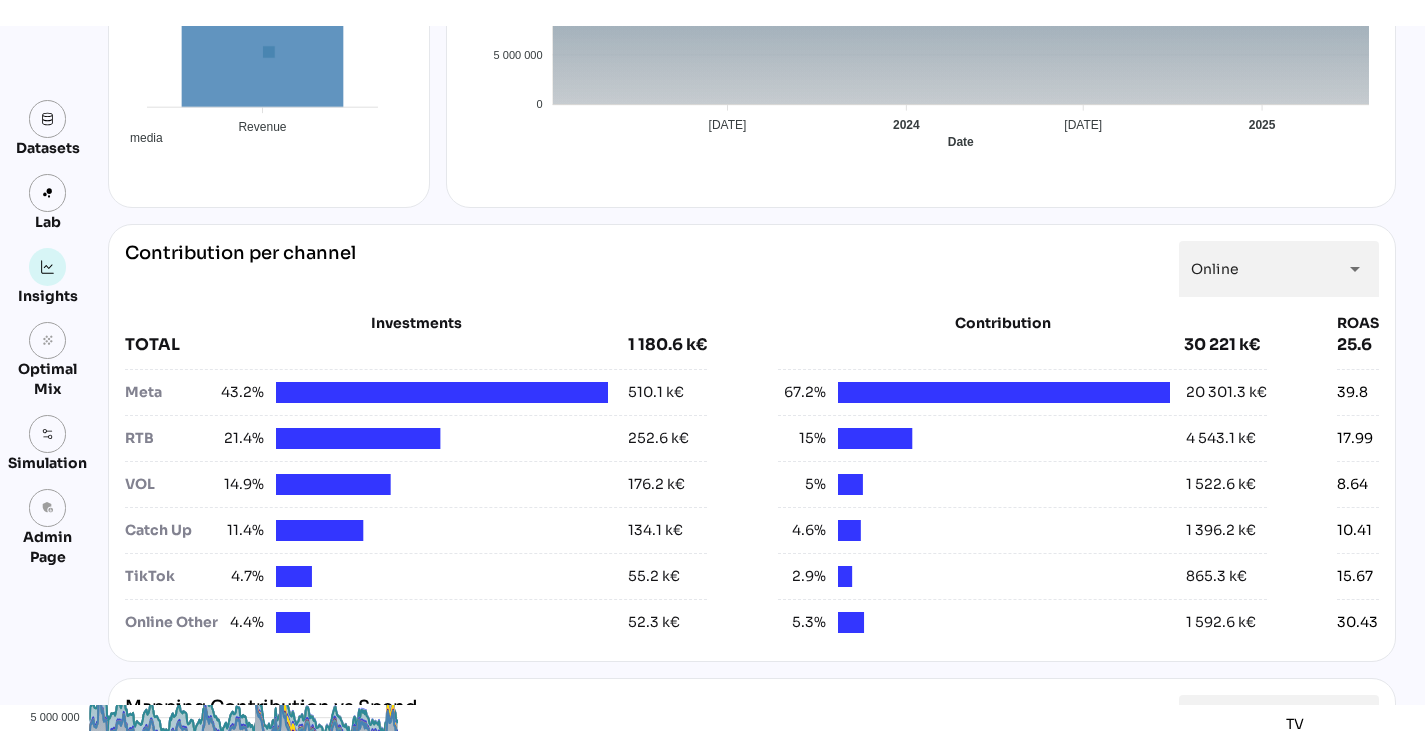 scroll, scrollTop: 576, scrollLeft: 0, axis: vertical 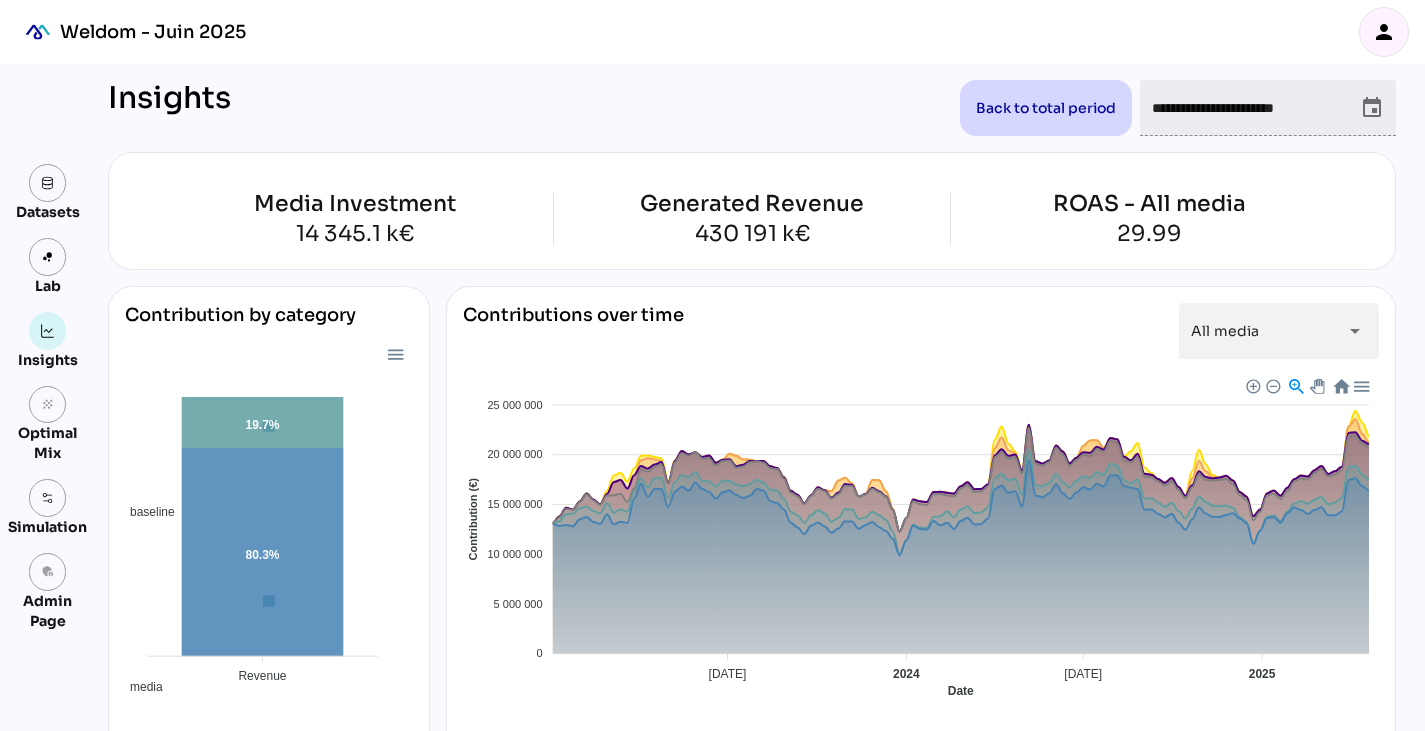 click on "person" at bounding box center [1384, 32] 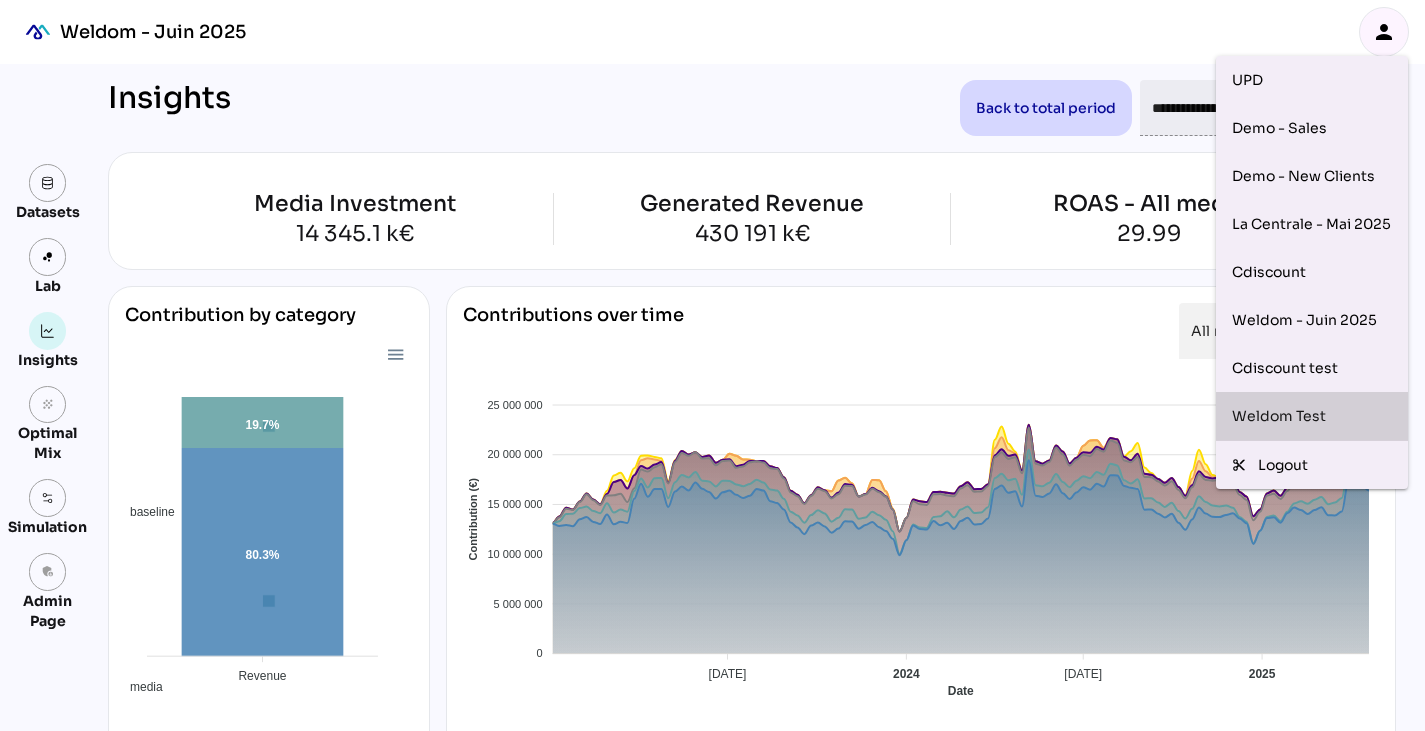 click on "Weldom Test" at bounding box center [1312, 416] 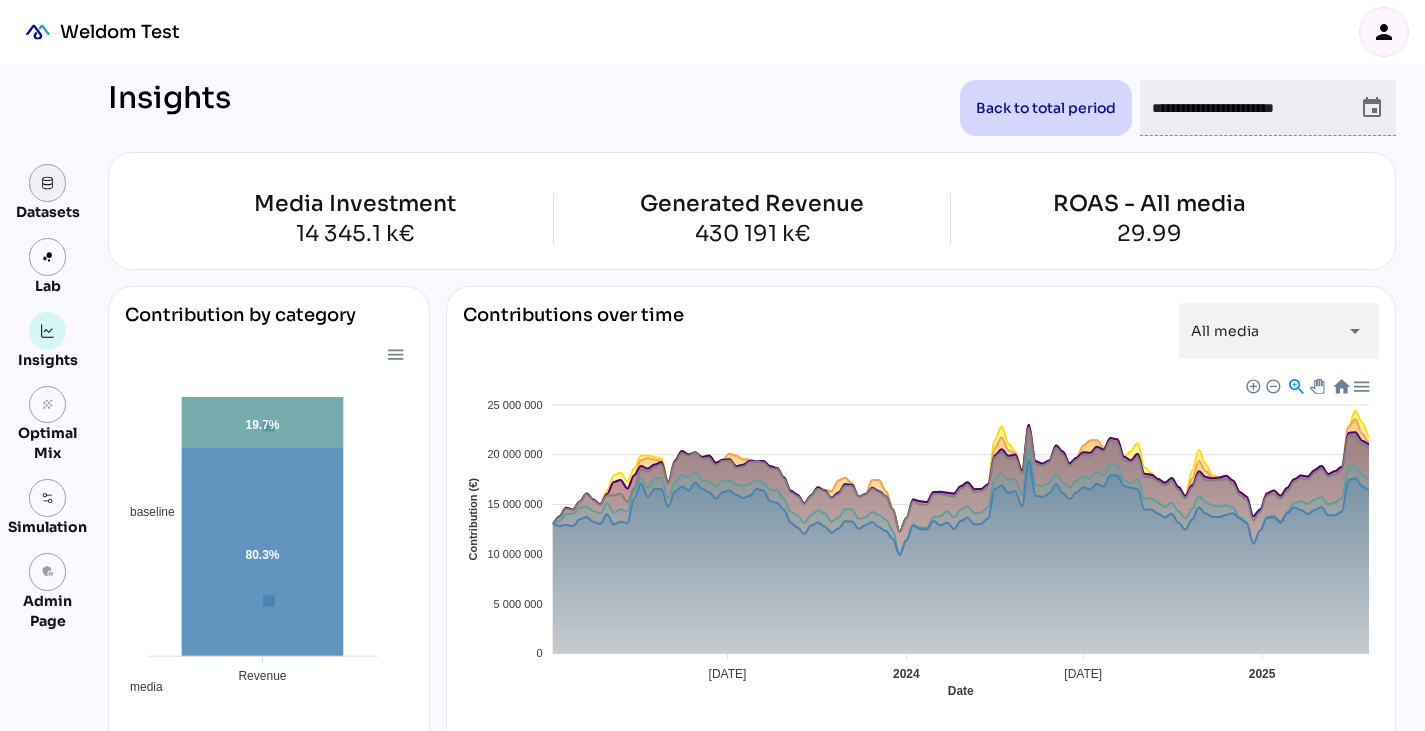 click at bounding box center [48, 183] 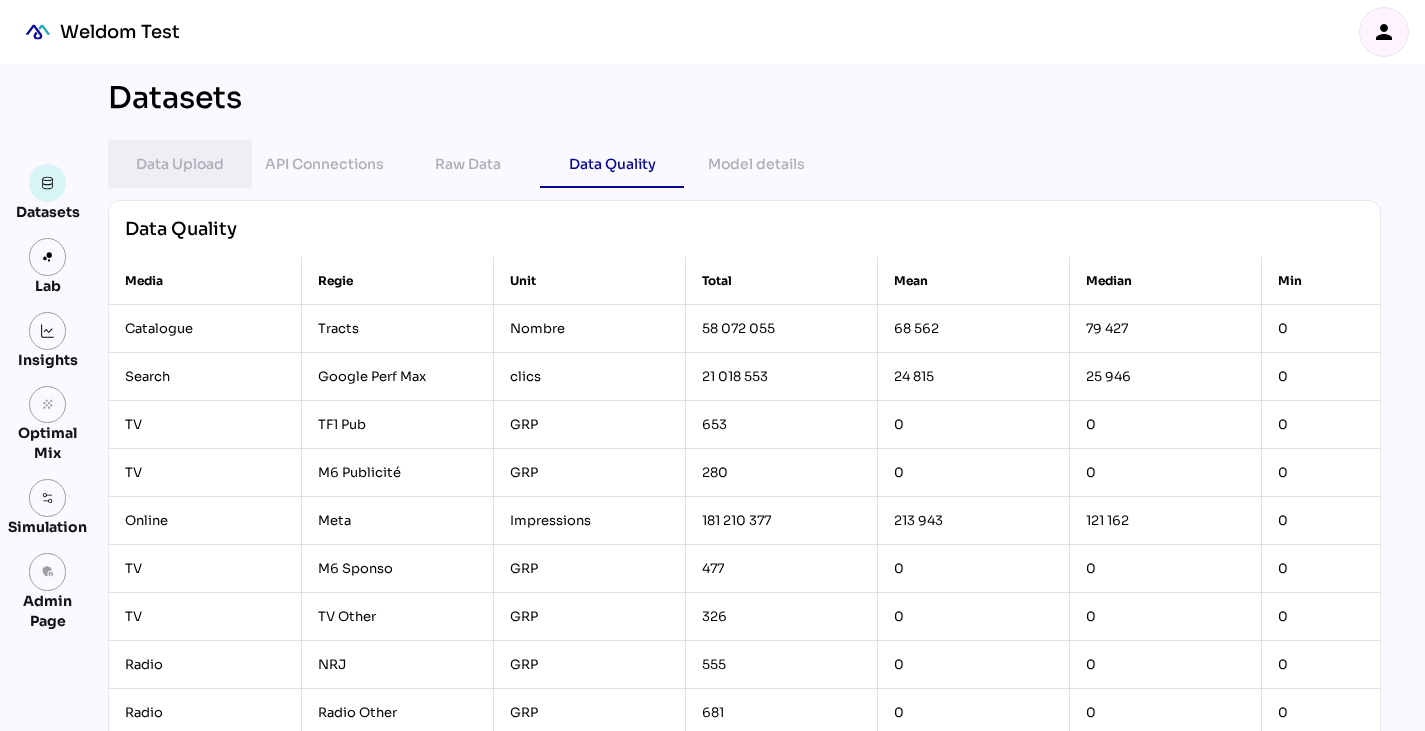 click on "Data Upload" at bounding box center (180, 164) 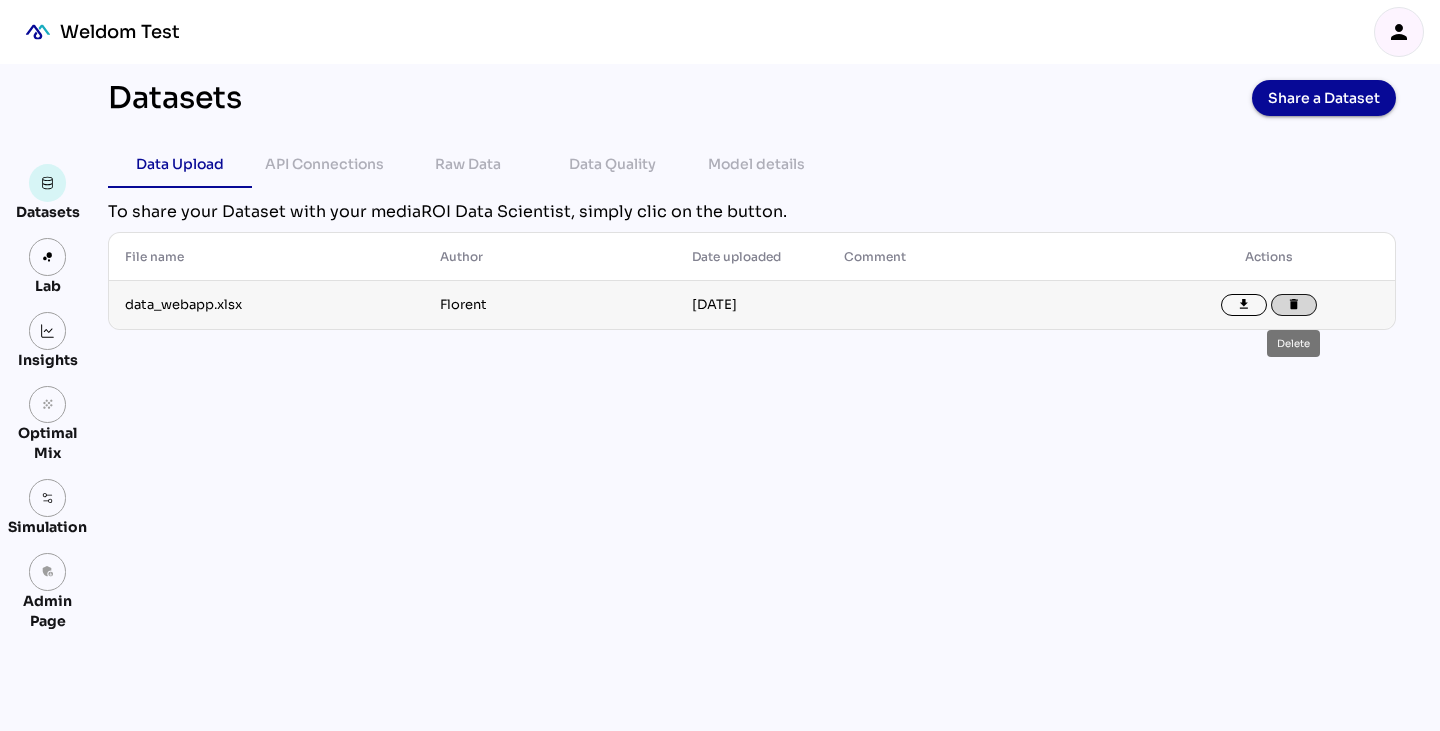 click on "delete" at bounding box center (1294, 305) 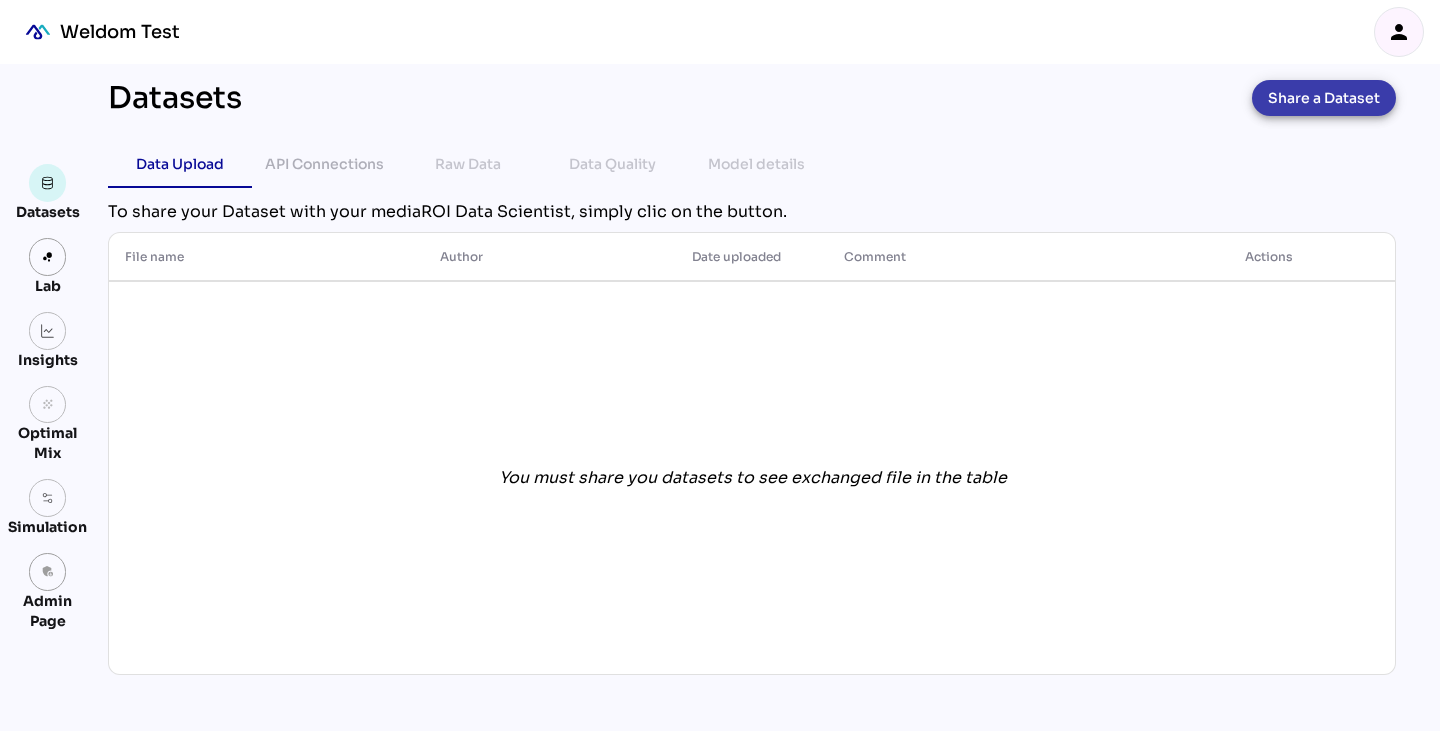 click on "Share a Dataset" at bounding box center (1324, 98) 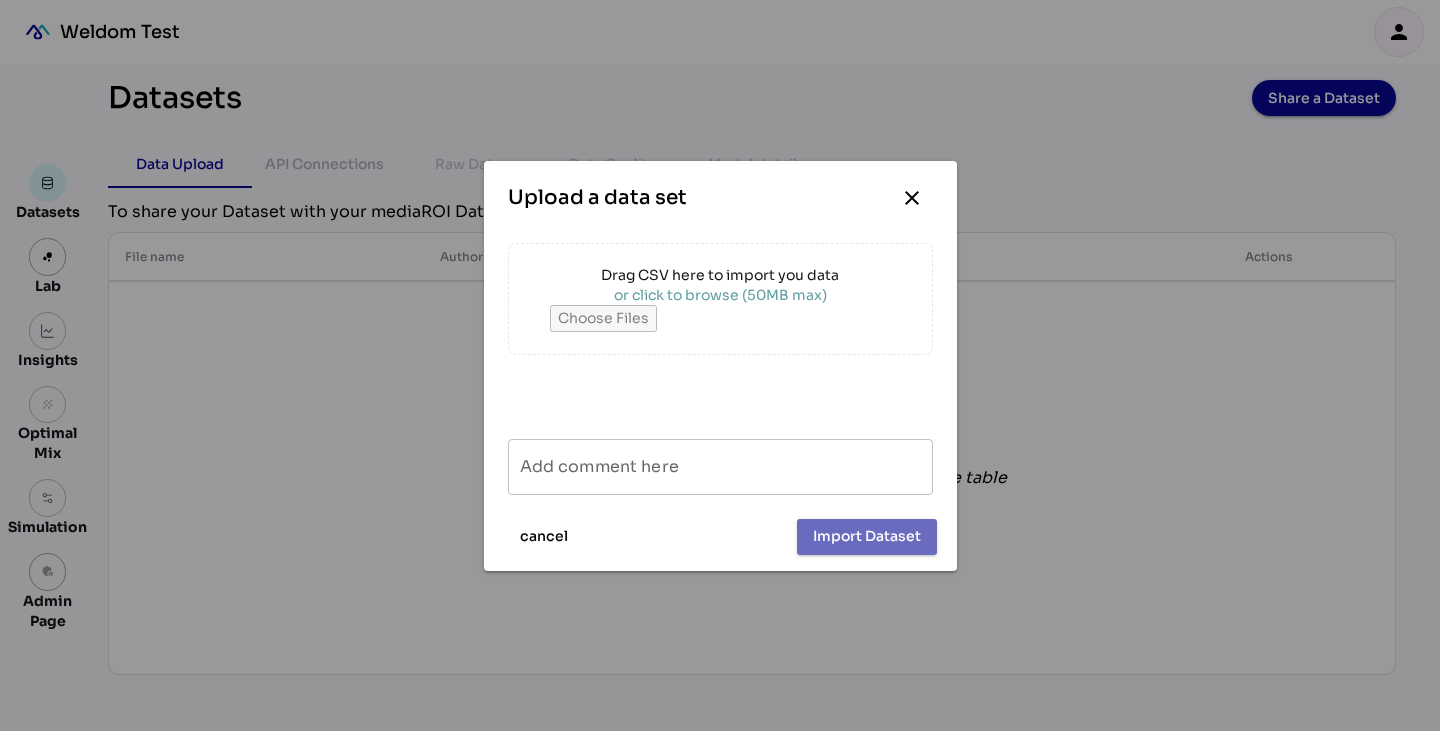 click on "or click to browse (50MB max)" at bounding box center [720, 295] 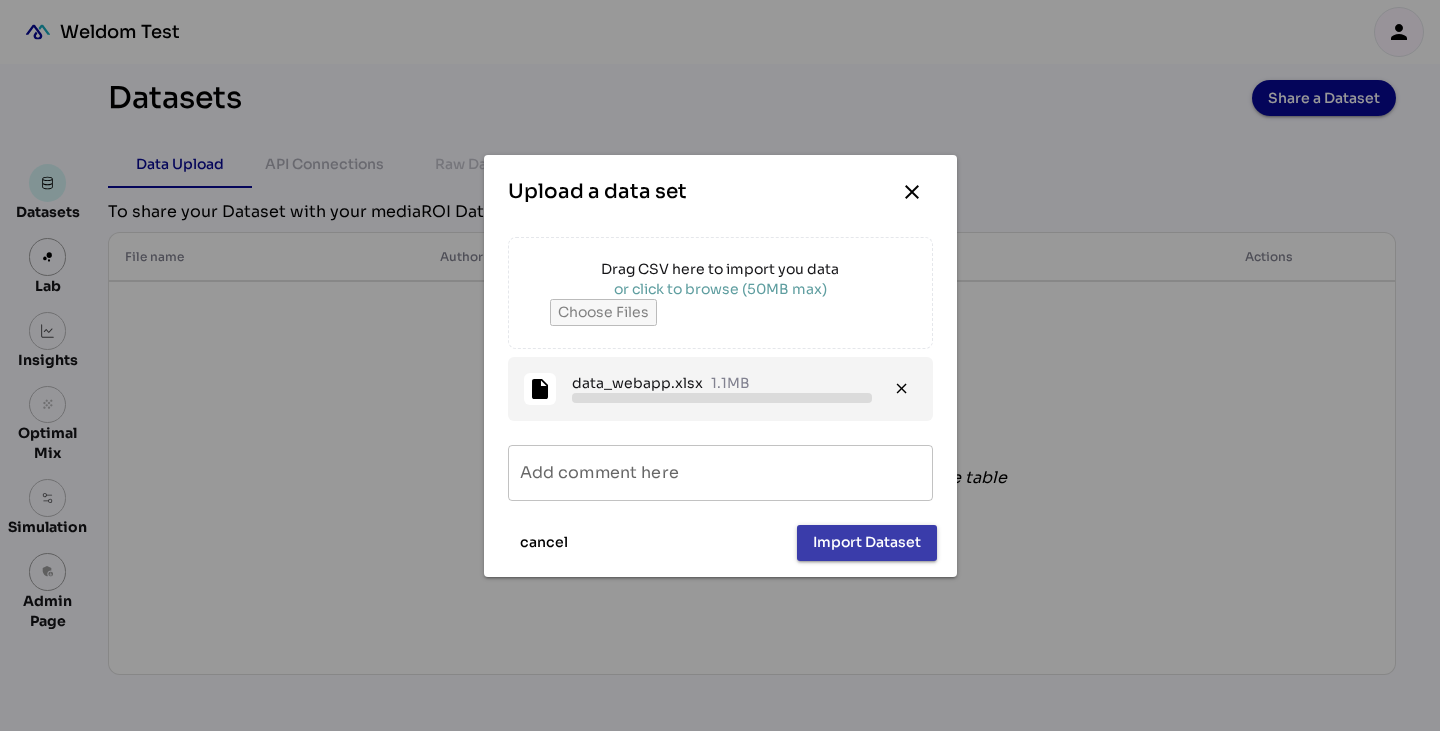 click on "Import Dataset" at bounding box center (867, 542) 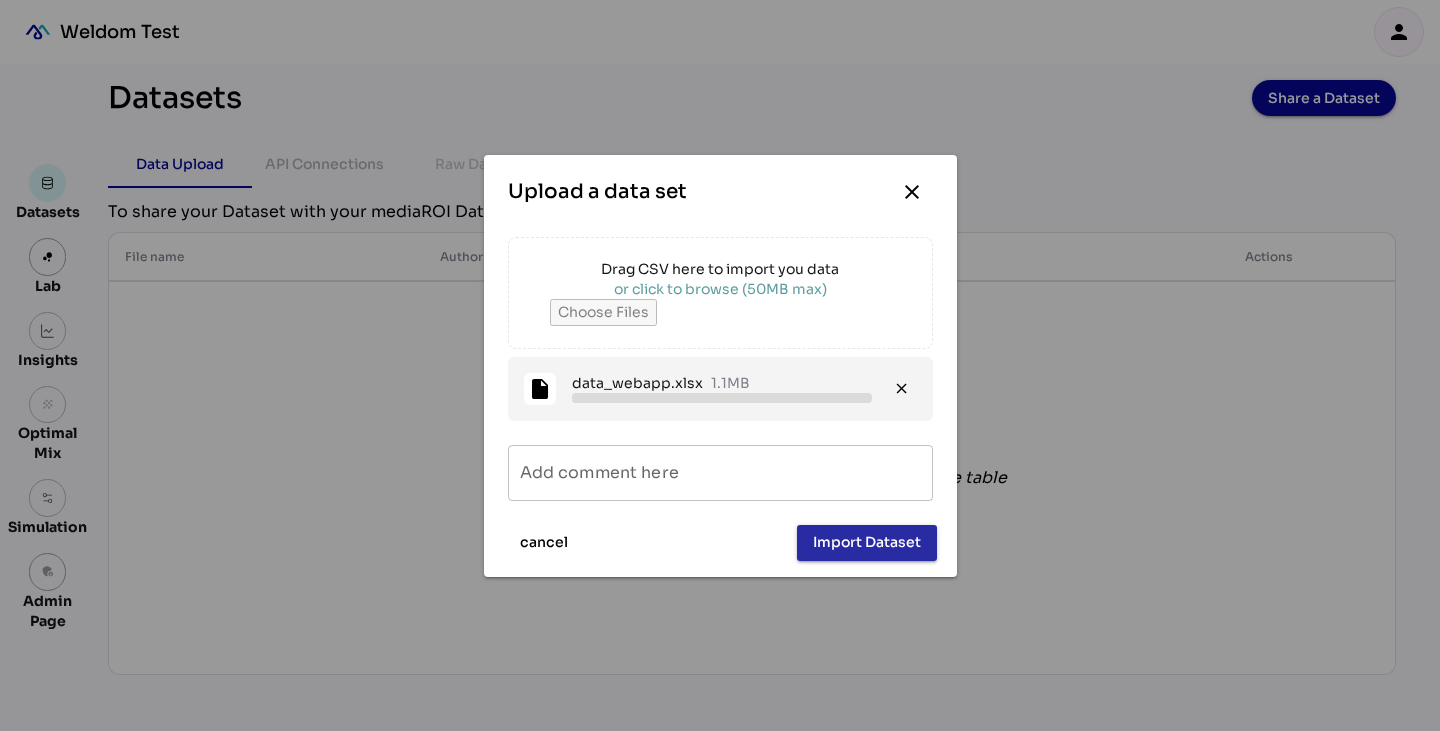 type on "**********" 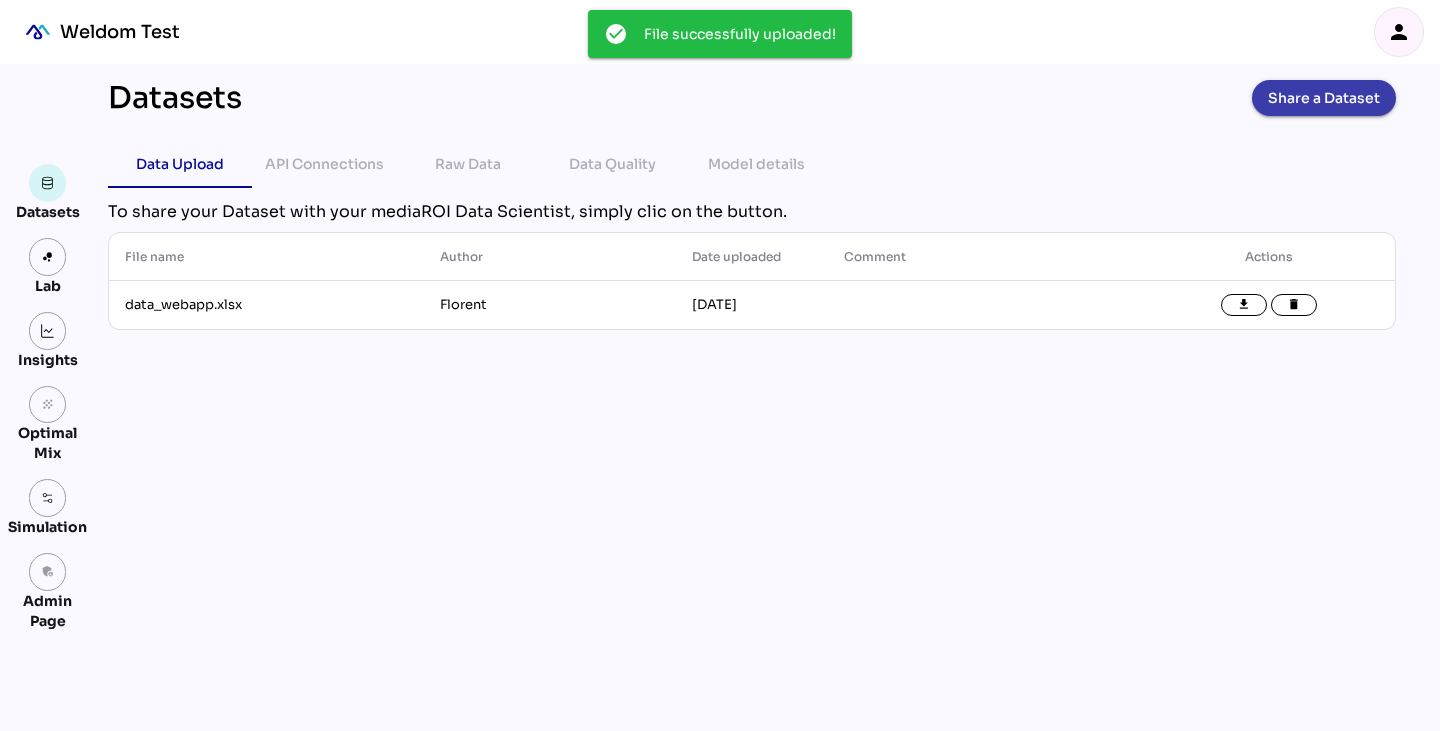 click on "Share a Dataset" at bounding box center (1324, 98) 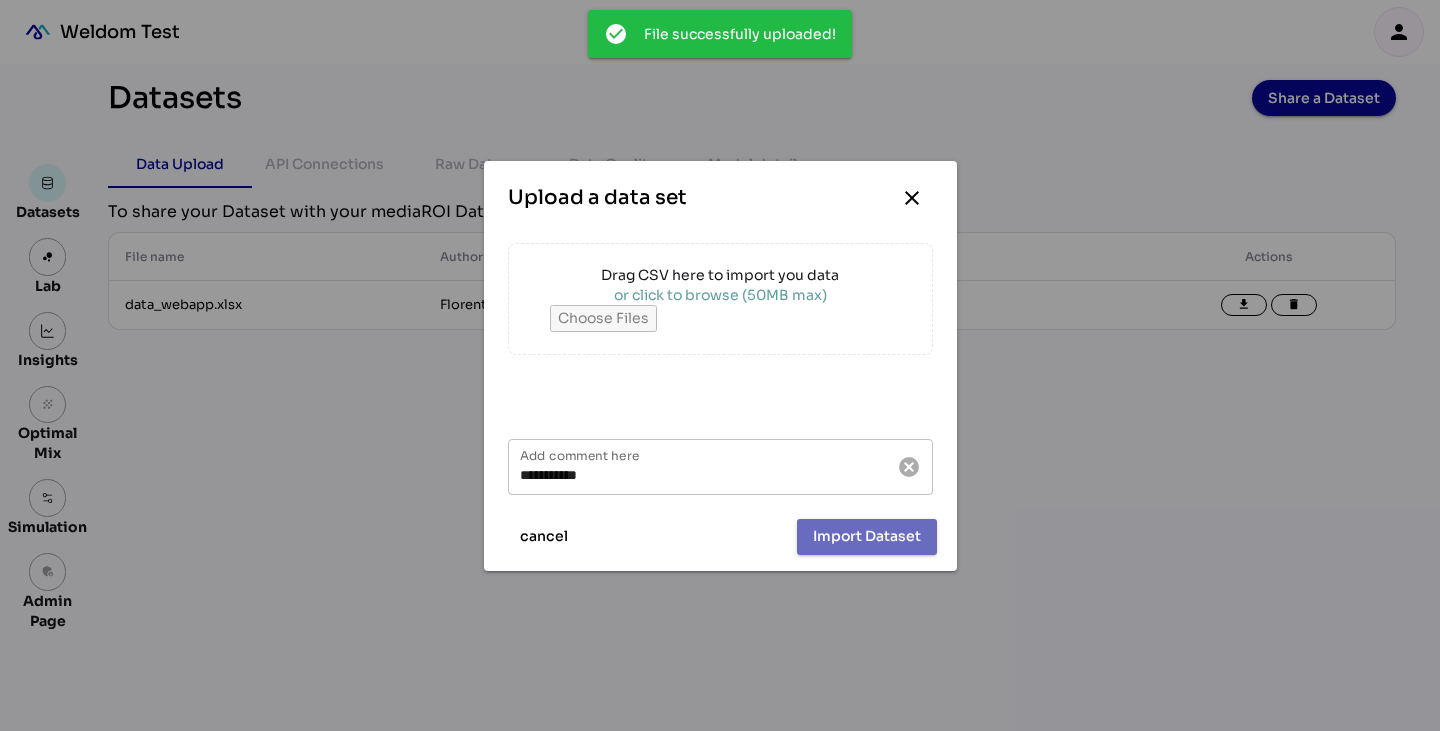click on "or click to browse (50MB max)" at bounding box center (720, 295) 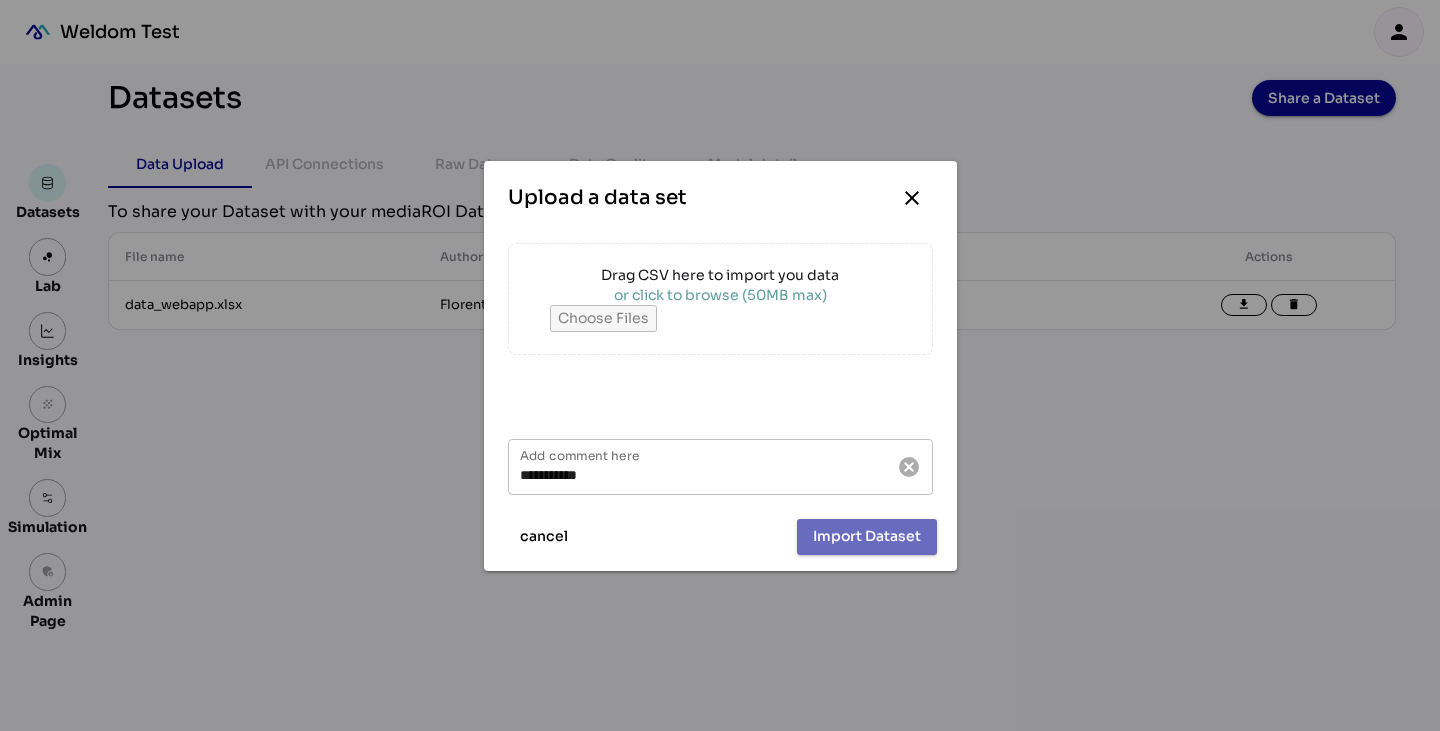 type on "**********" 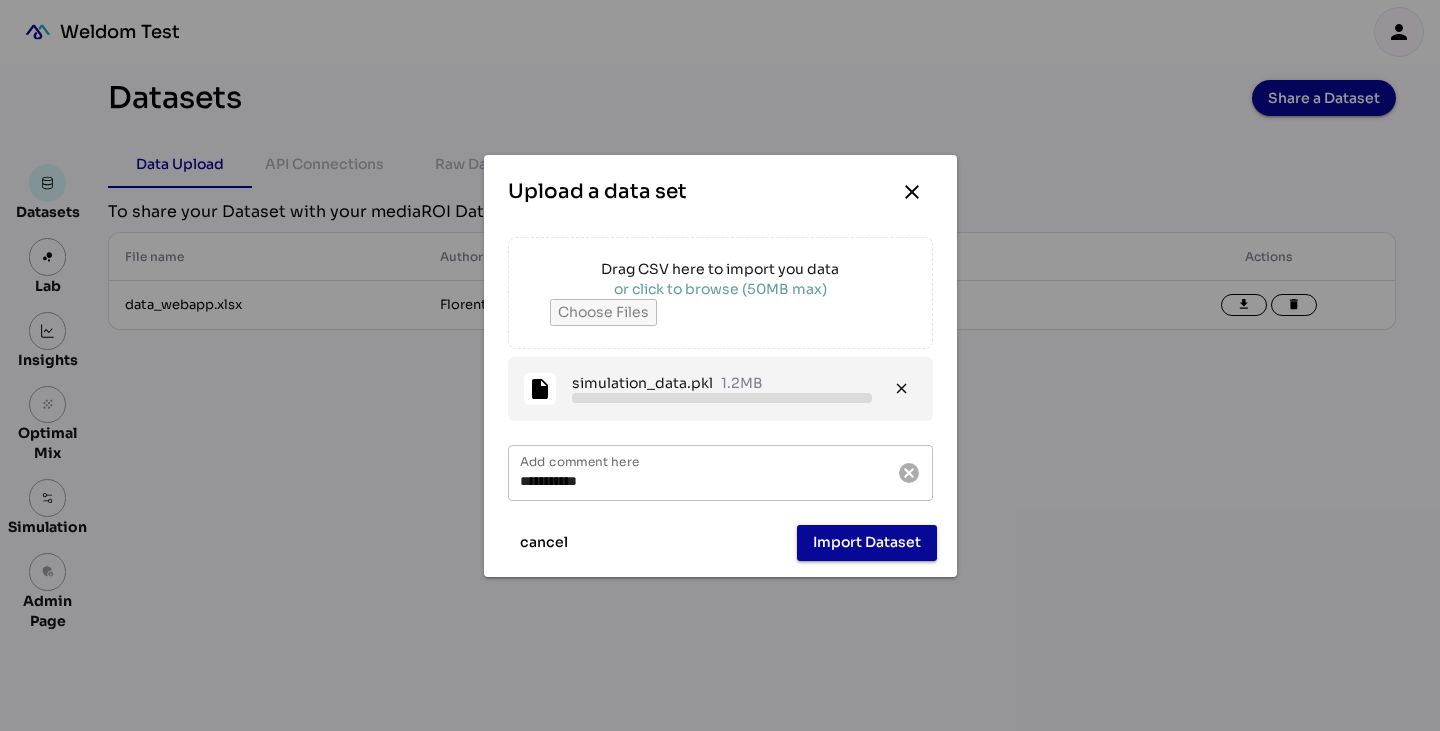 type 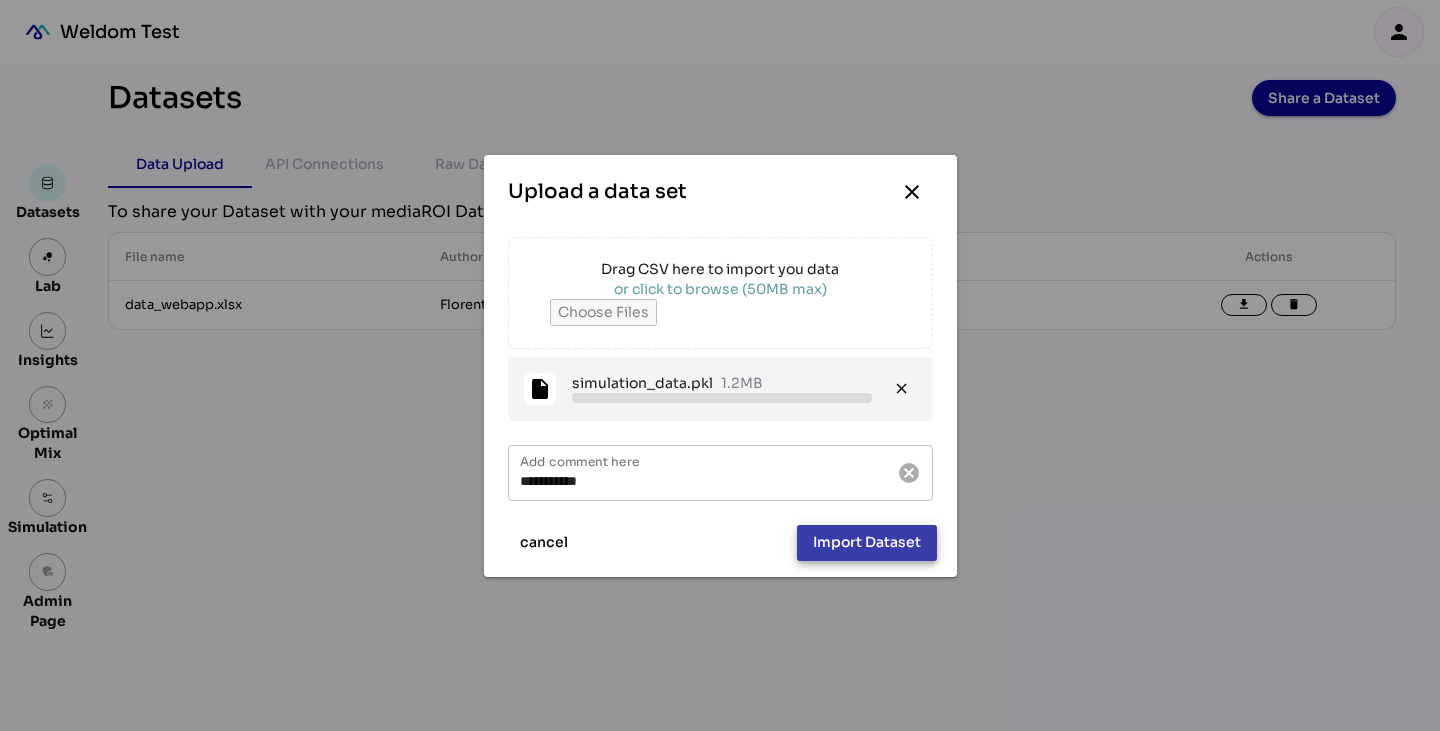 click on "Import Dataset" at bounding box center [867, 542] 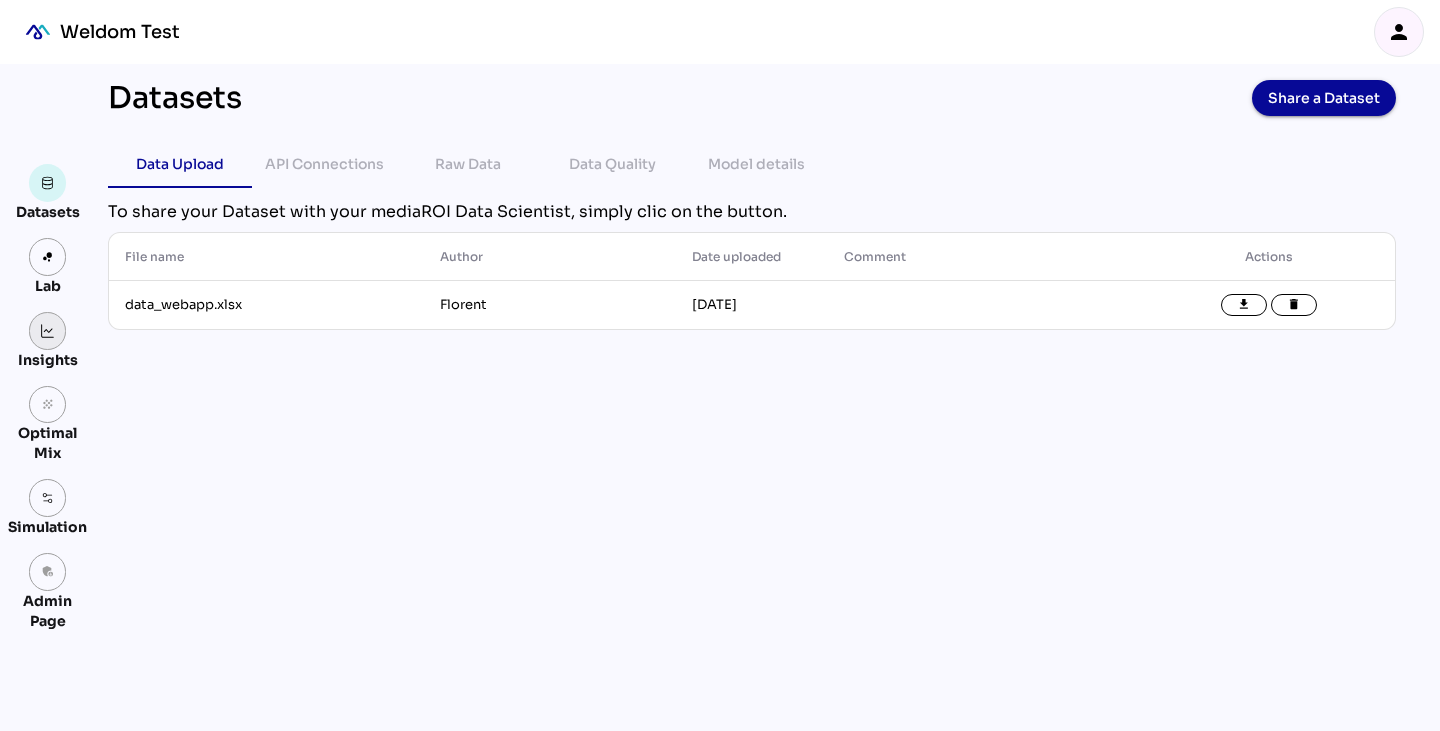 click at bounding box center (48, 331) 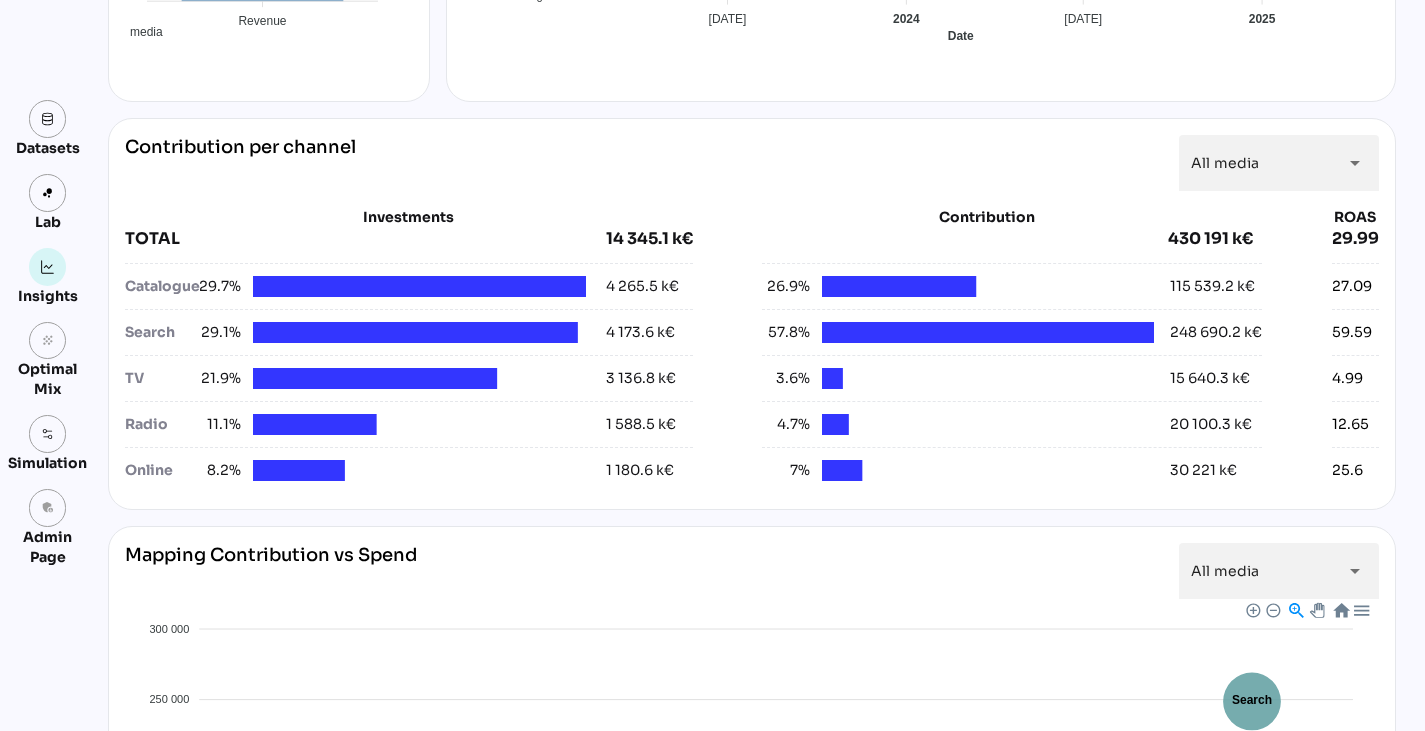 scroll, scrollTop: 657, scrollLeft: 0, axis: vertical 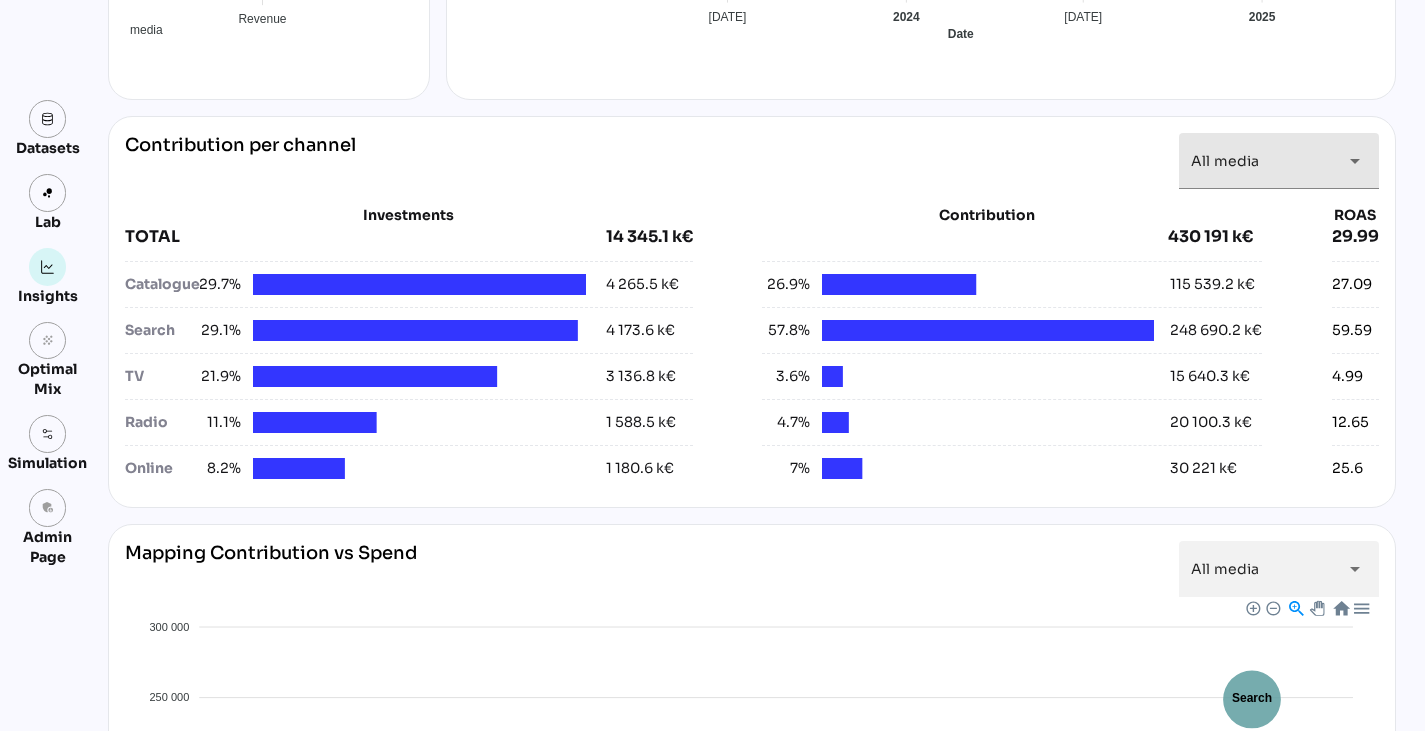 click on "arrow_drop_down" at bounding box center (1355, 161) 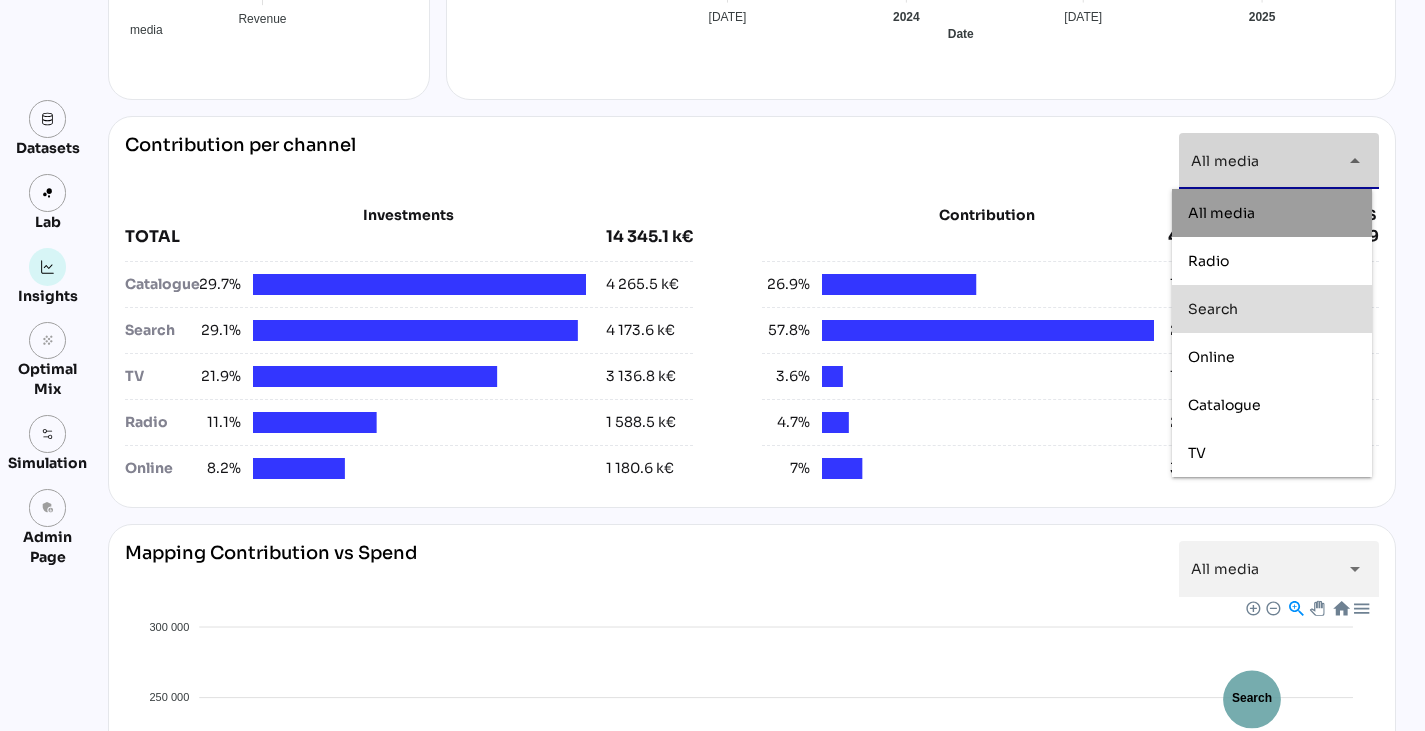 click on "Search" at bounding box center (1272, 309) 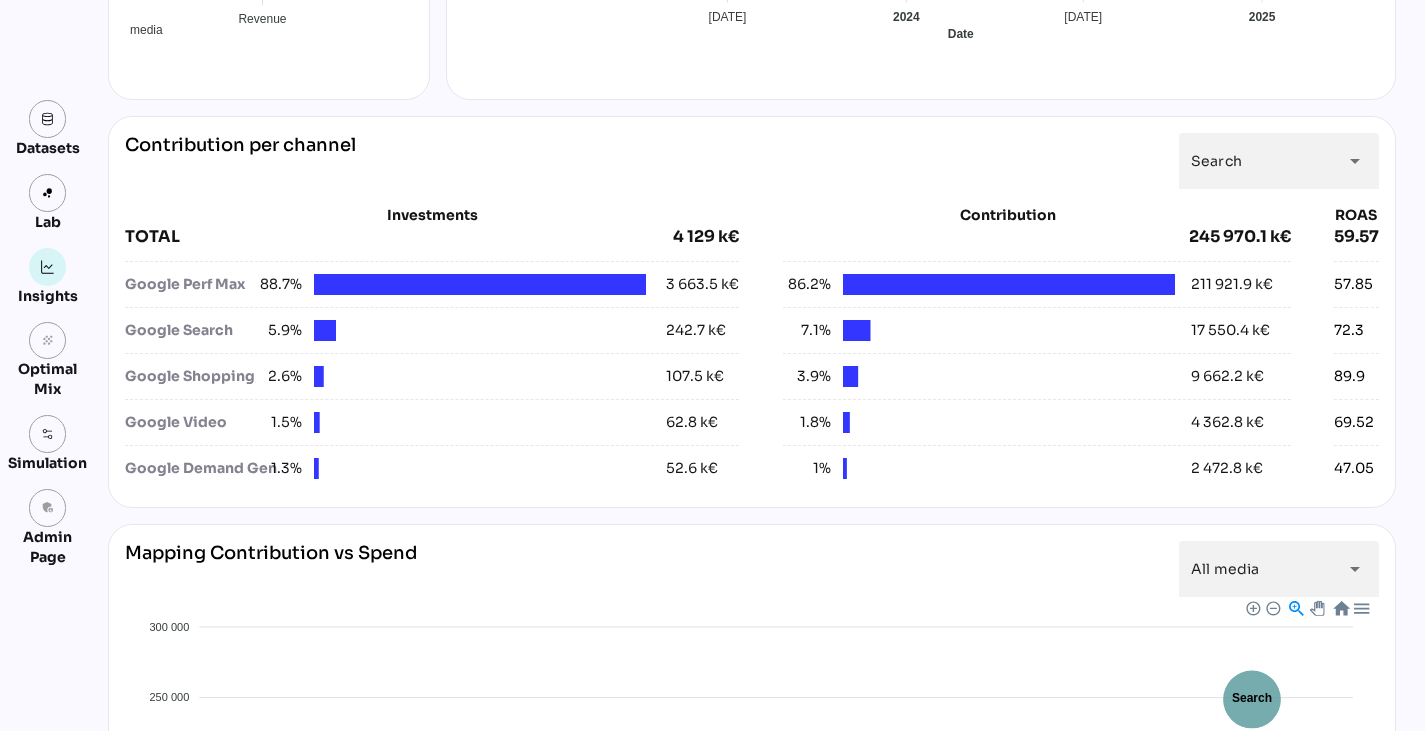 click on "Contribution per channel Search ****** arrow_drop_down" at bounding box center [752, 161] 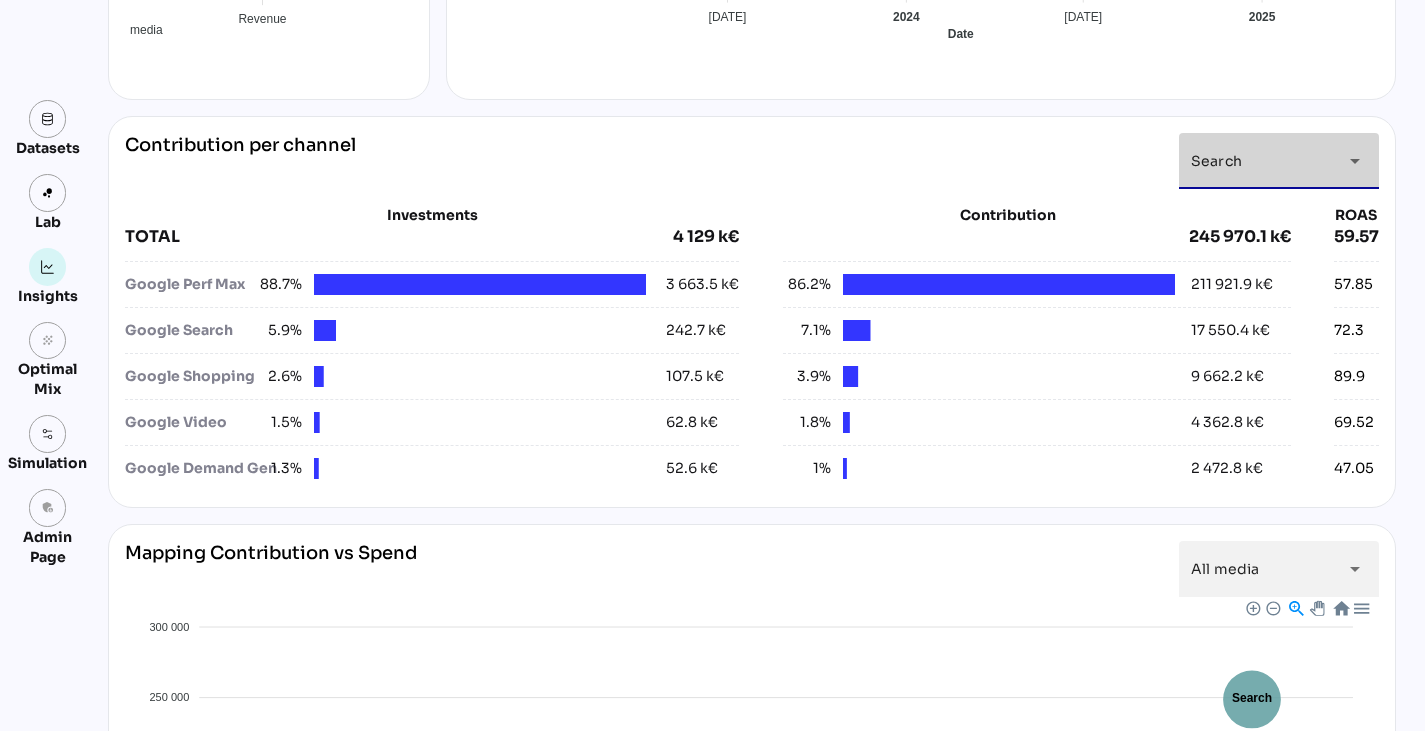 click on "Search ******" at bounding box center (1261, 161) 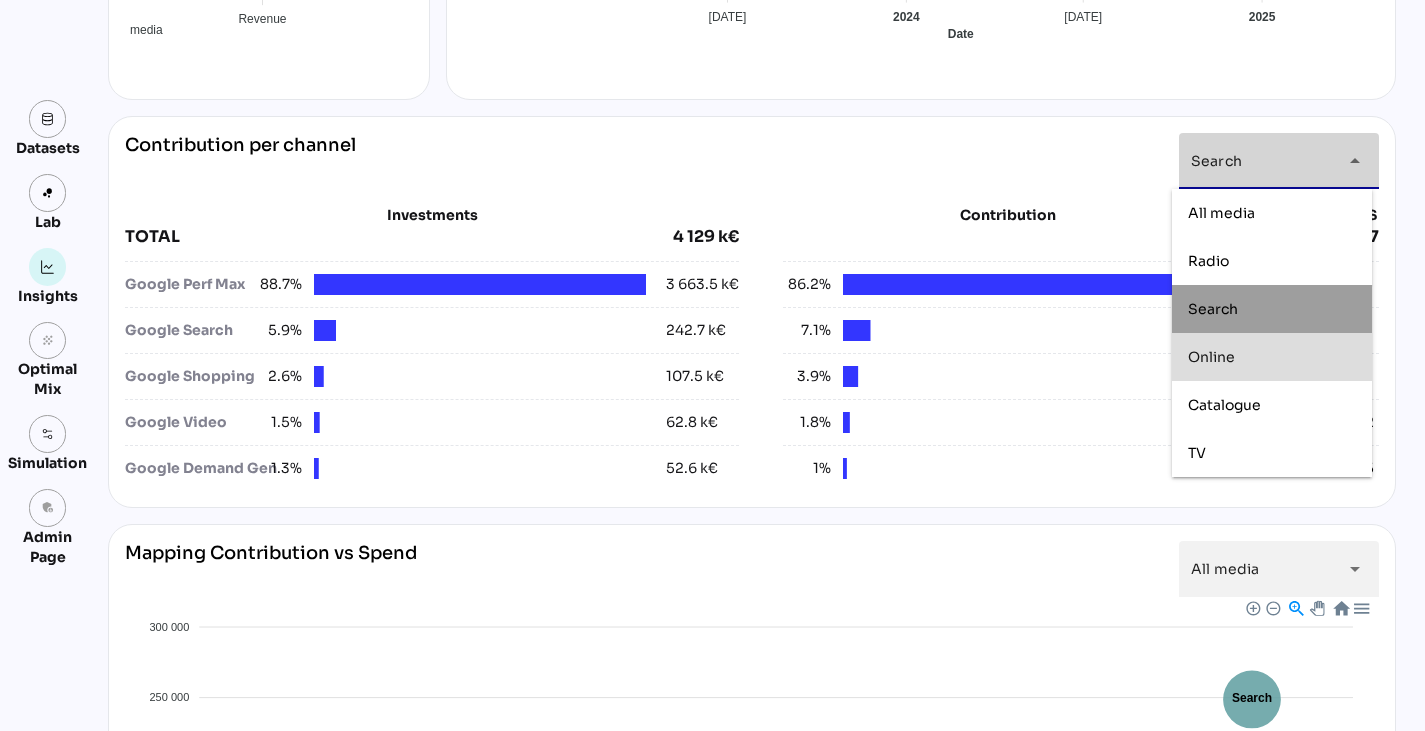 click on "Online" at bounding box center [1272, 357] 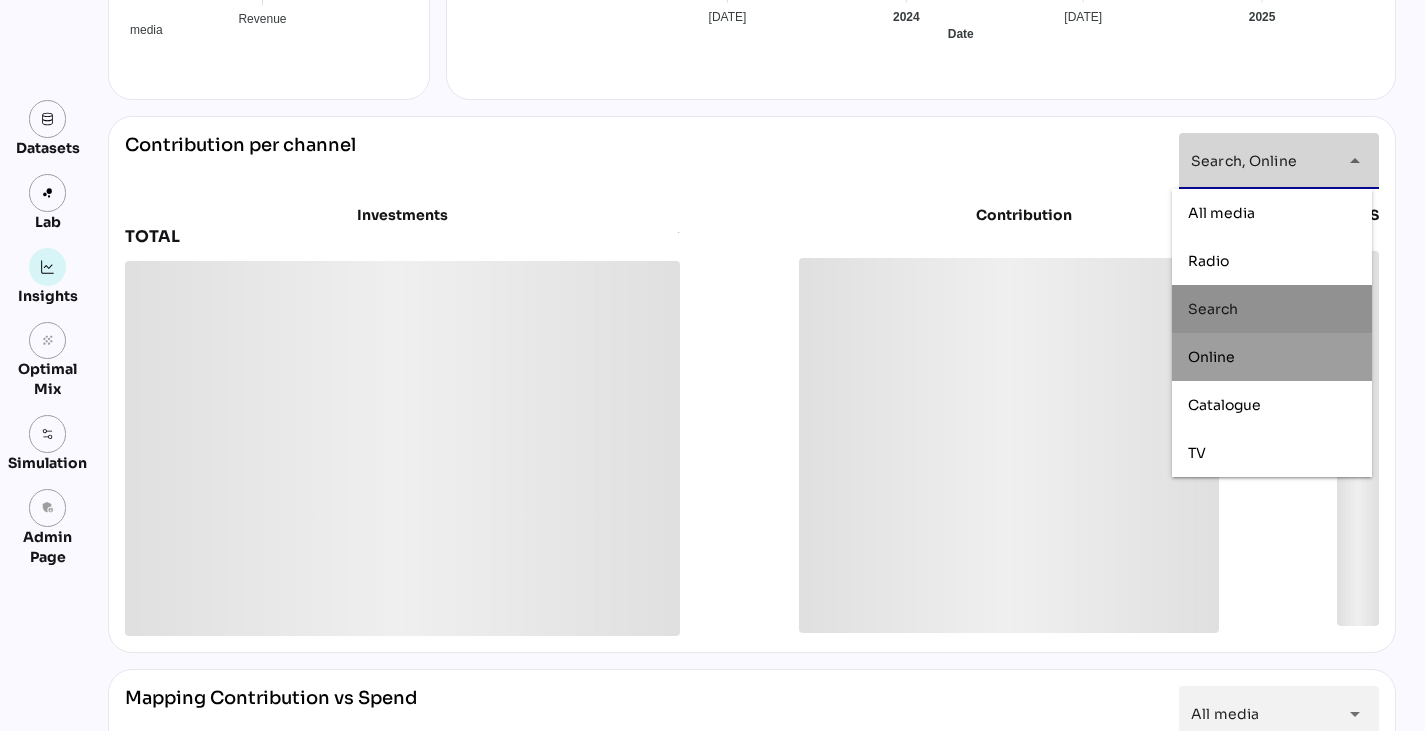 click on "Search" at bounding box center [1272, 309] 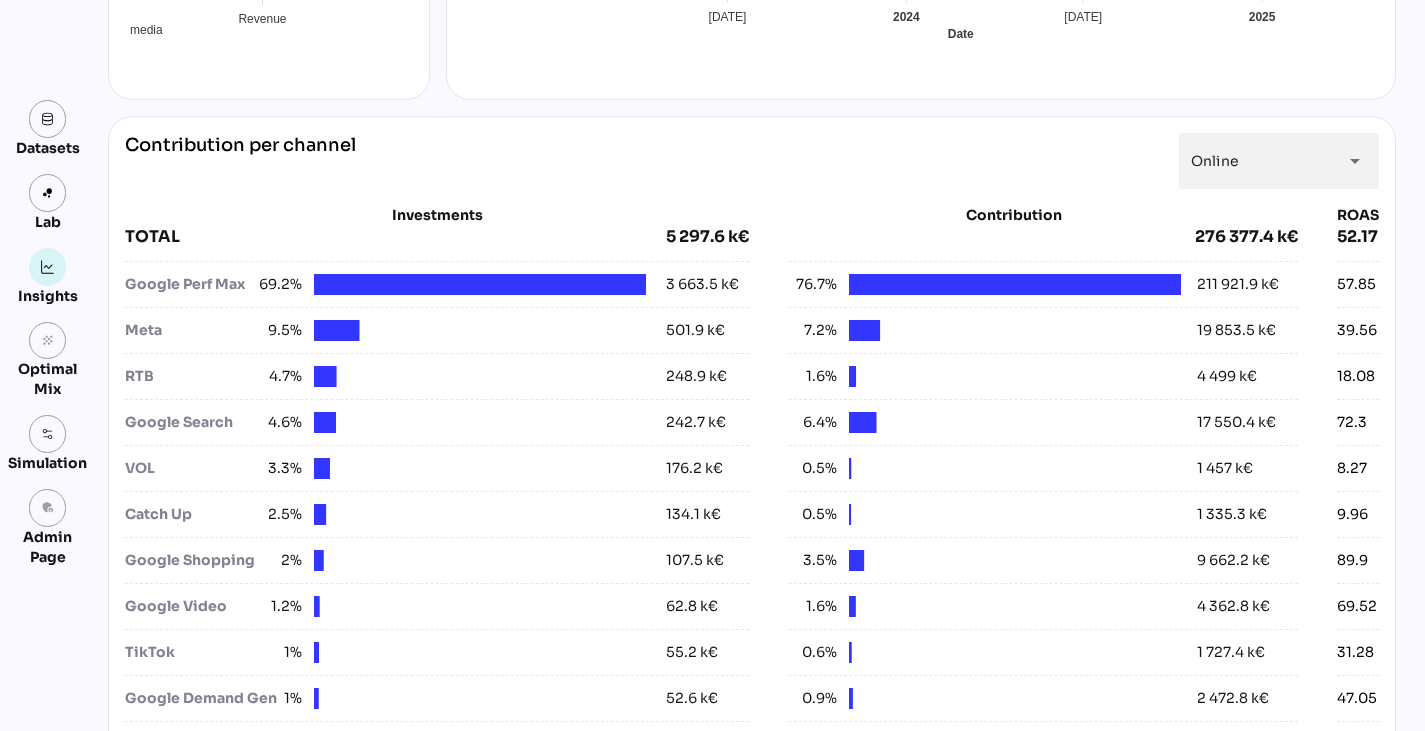 click on "Contribution per channel Online ****** arrow_drop_down" at bounding box center [752, 161] 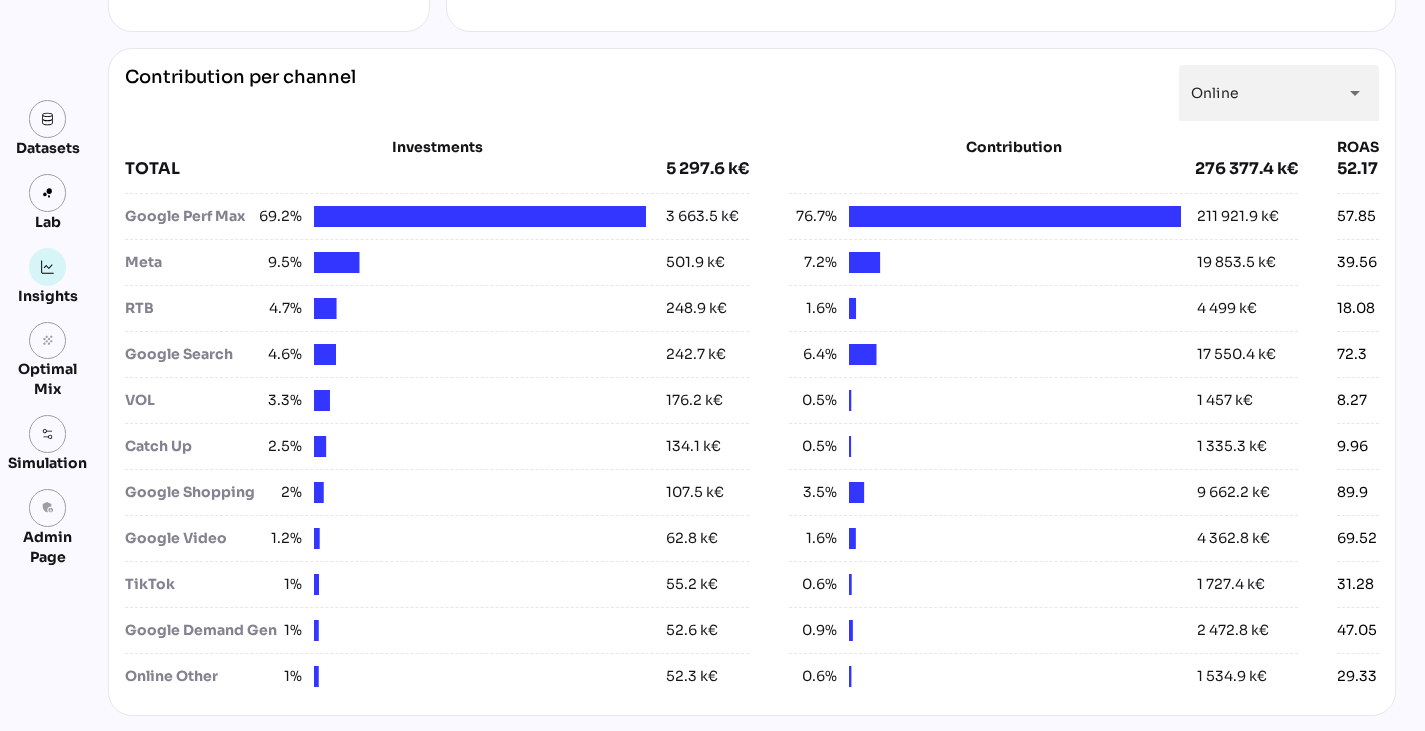 scroll, scrollTop: 737, scrollLeft: 0, axis: vertical 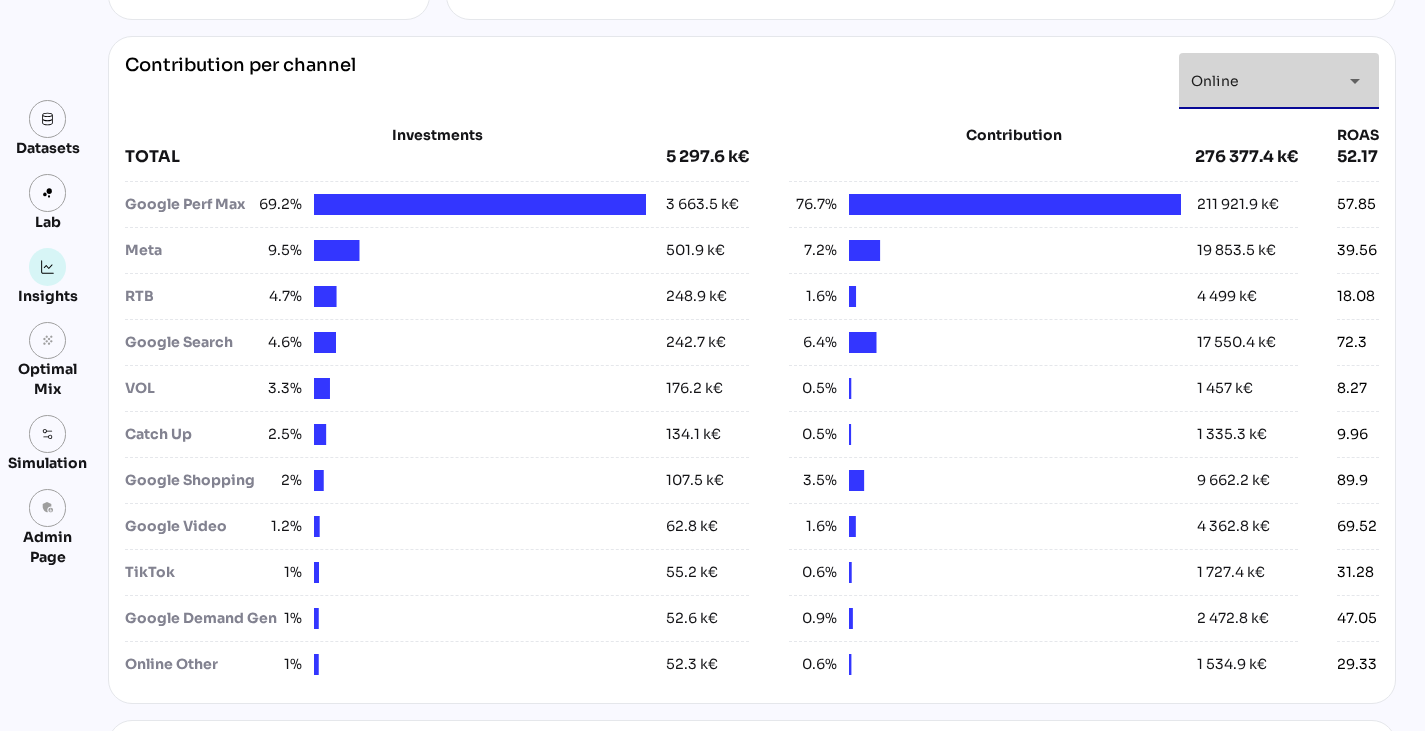click on "arrow_drop_down" at bounding box center [1355, 81] 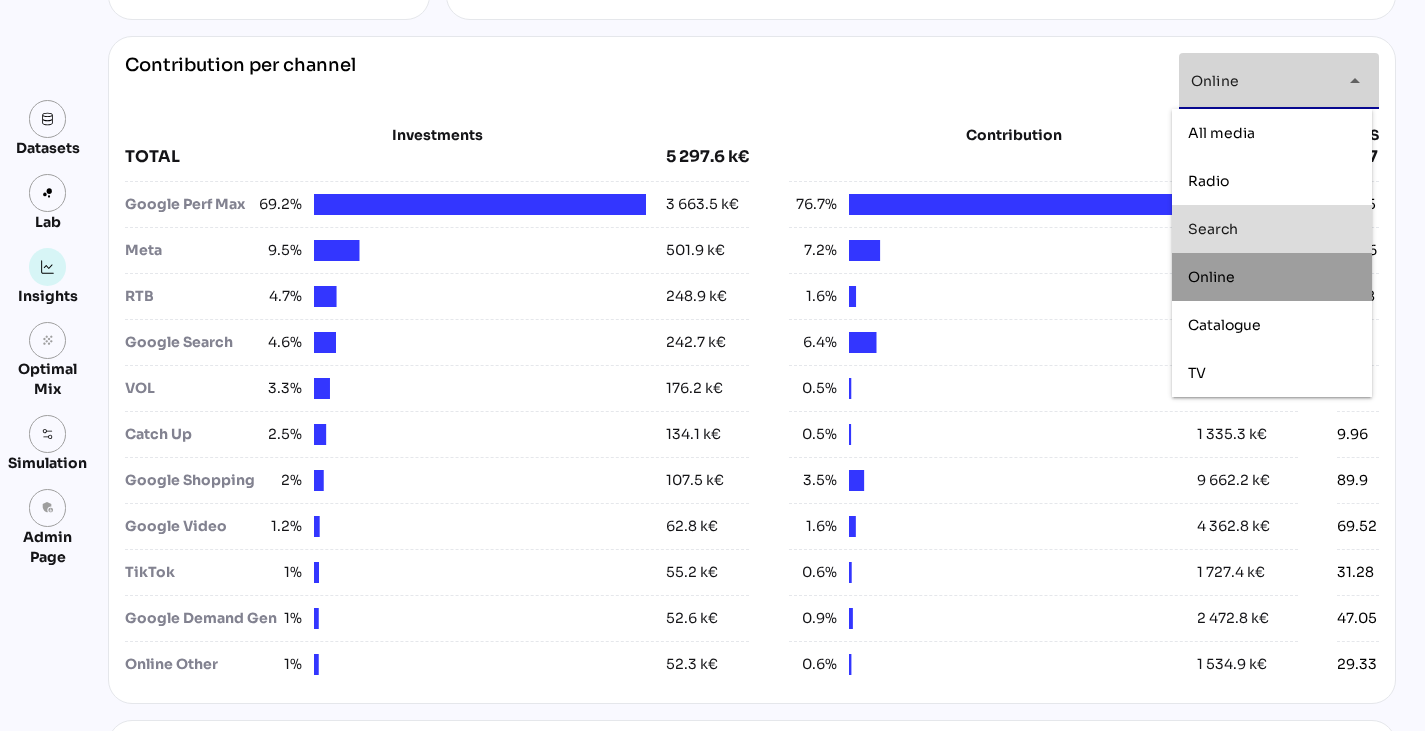 click on "Search" at bounding box center [1272, 229] 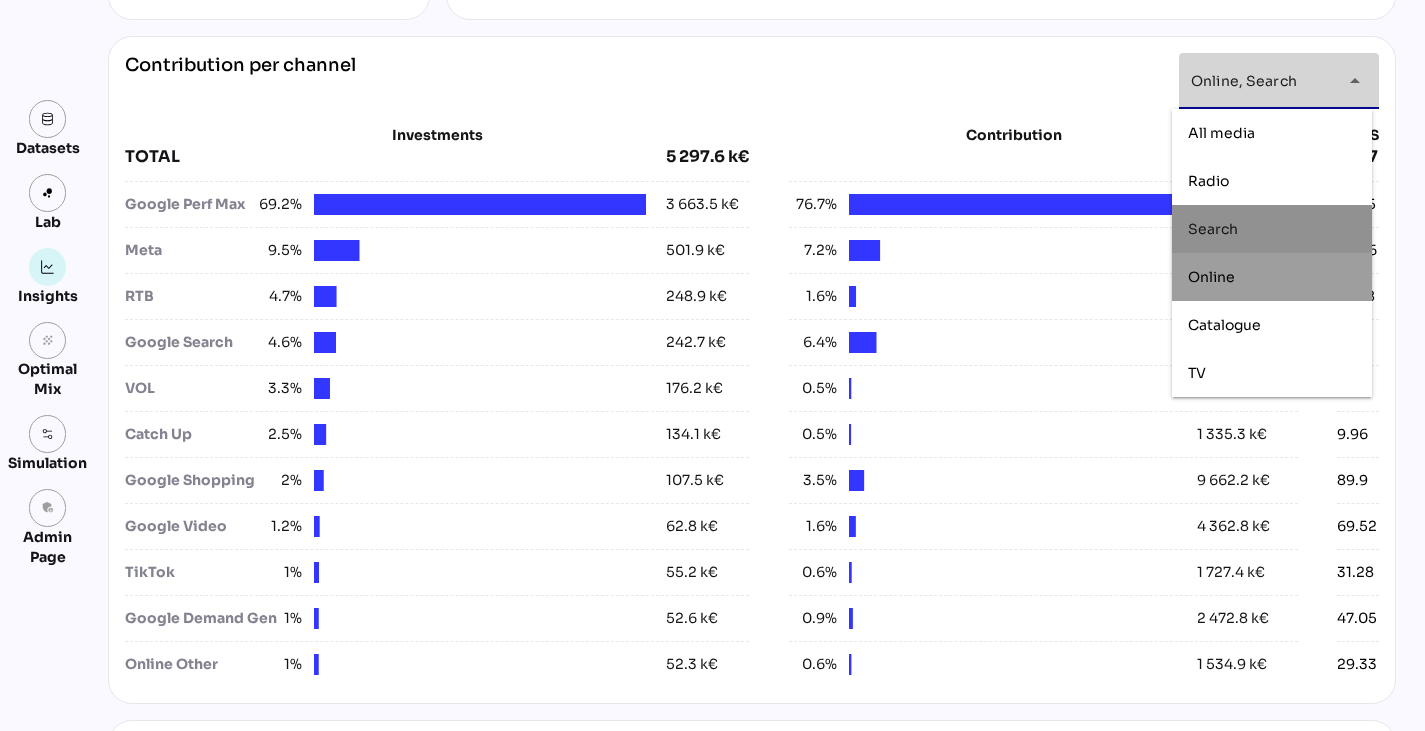 click on "Search" at bounding box center (1272, 229) 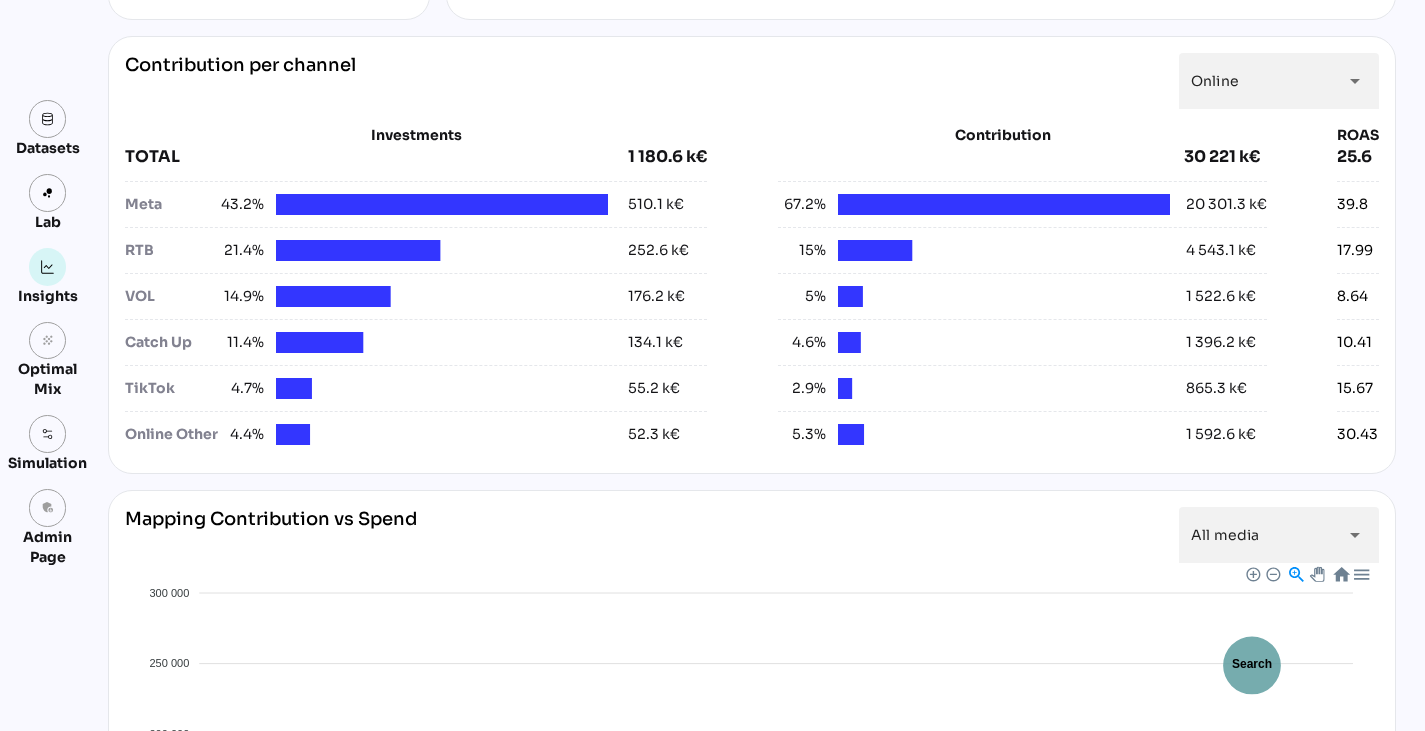 click on "Contribution per channel Online ****** arrow_drop_down" at bounding box center (752, 81) 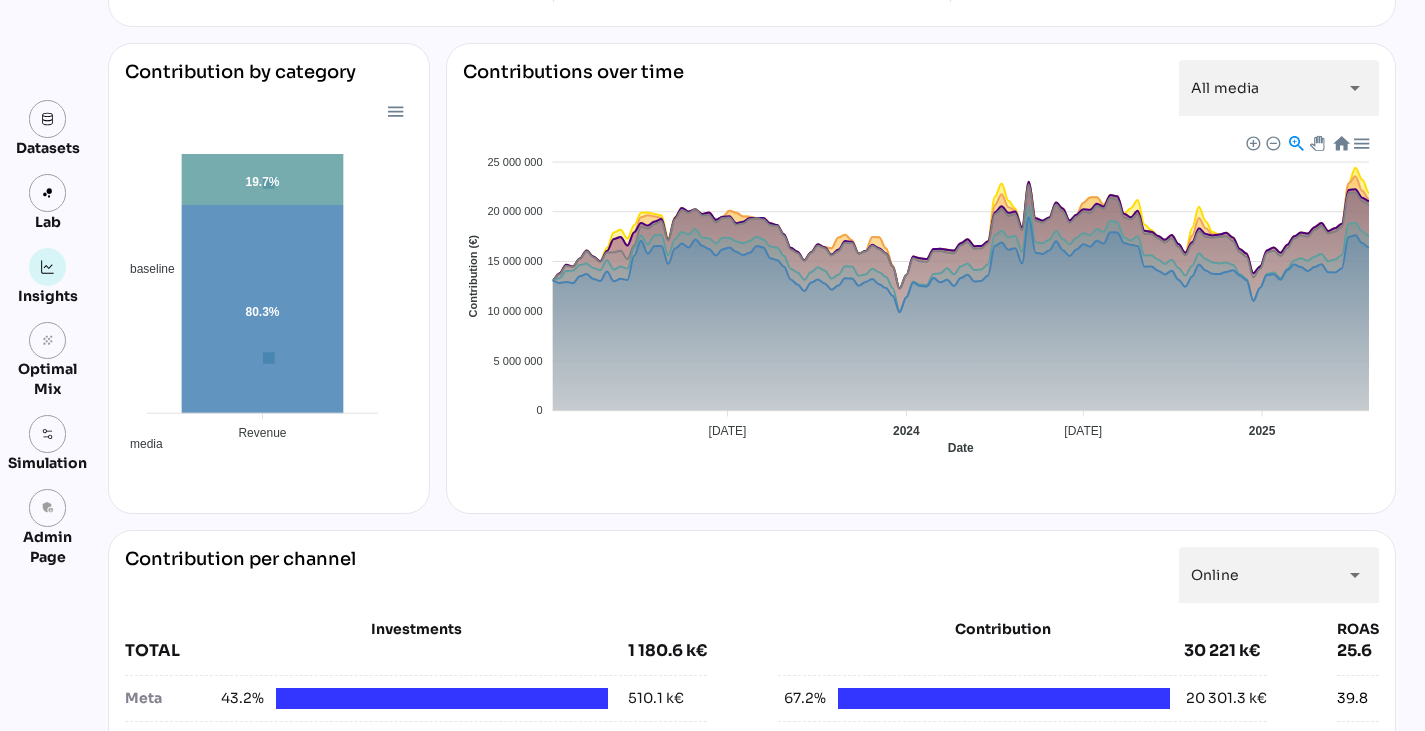 scroll, scrollTop: 0, scrollLeft: 0, axis: both 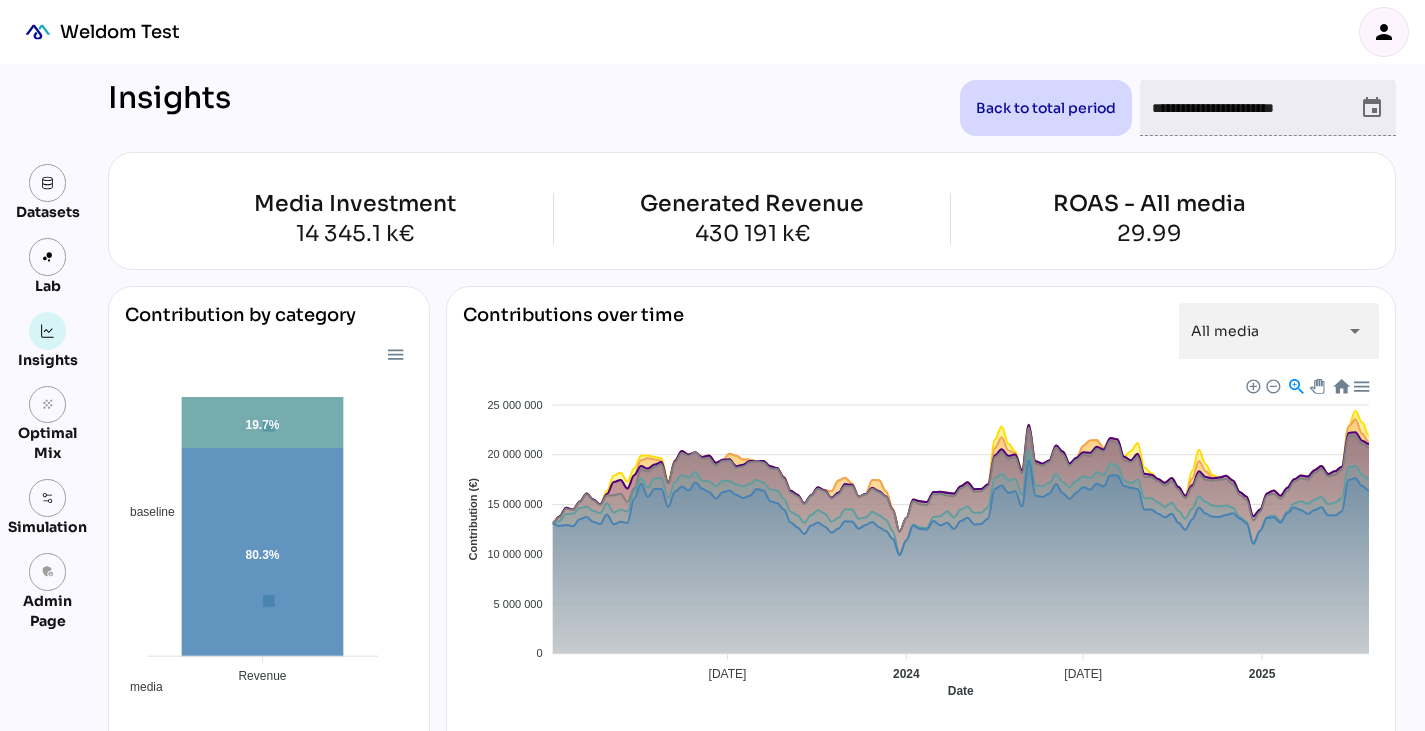 click on "person" at bounding box center [1384, 32] 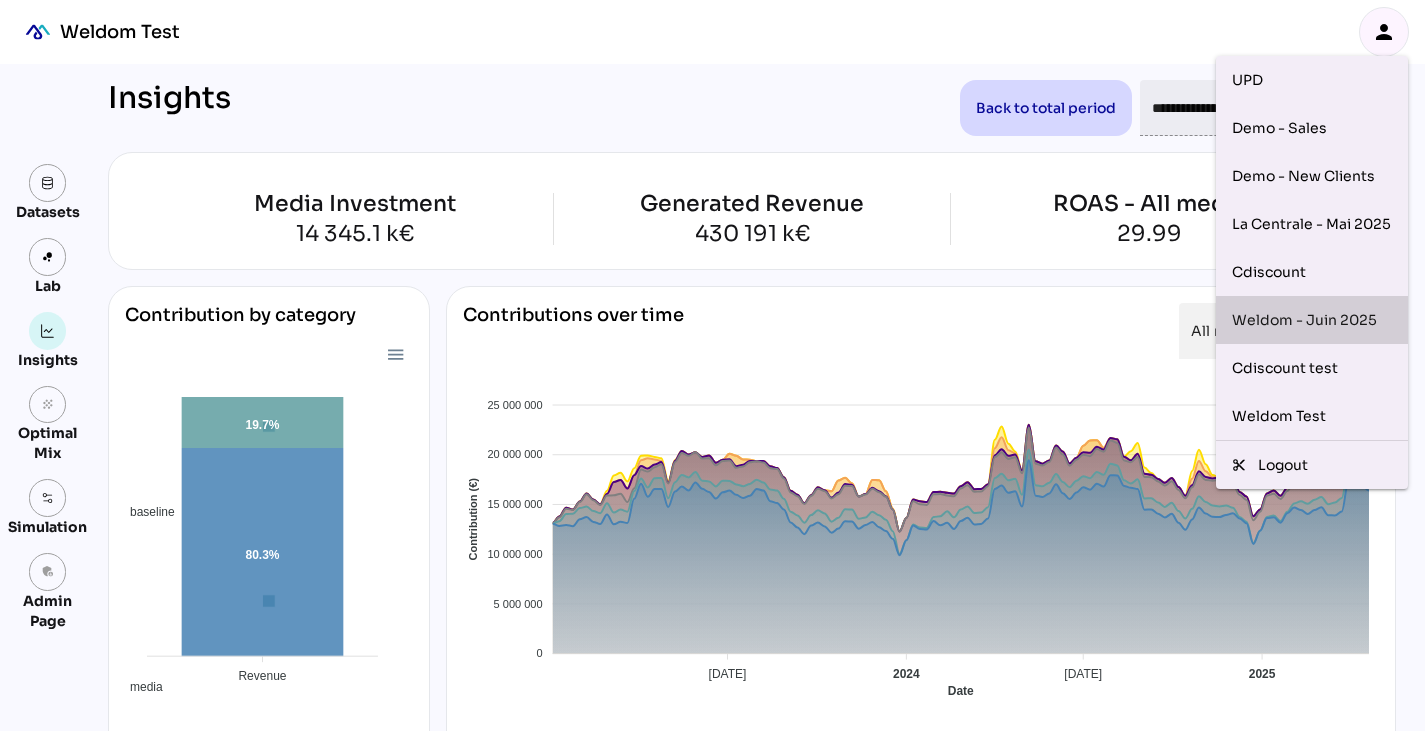 click on "Weldom - Juin 2025" at bounding box center (1312, 320) 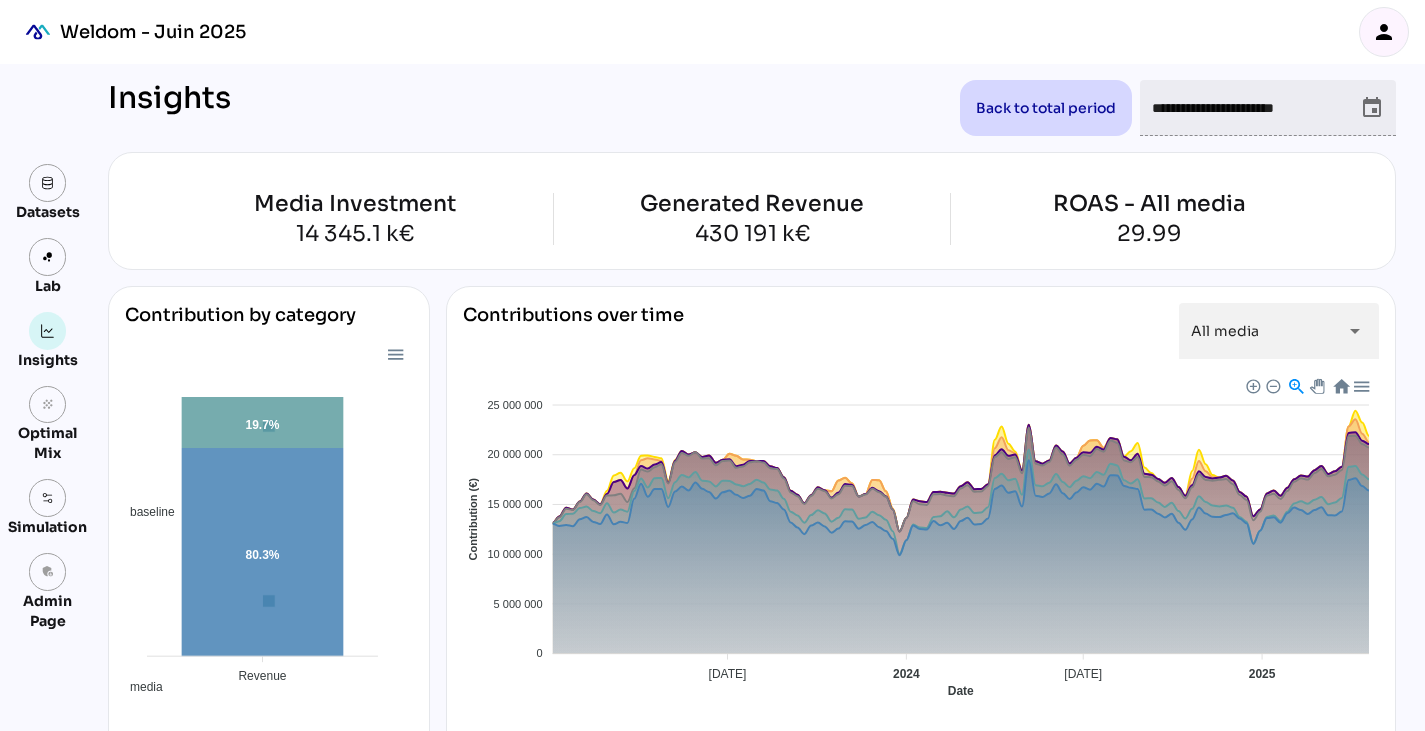 click on "person" at bounding box center [1384, 32] 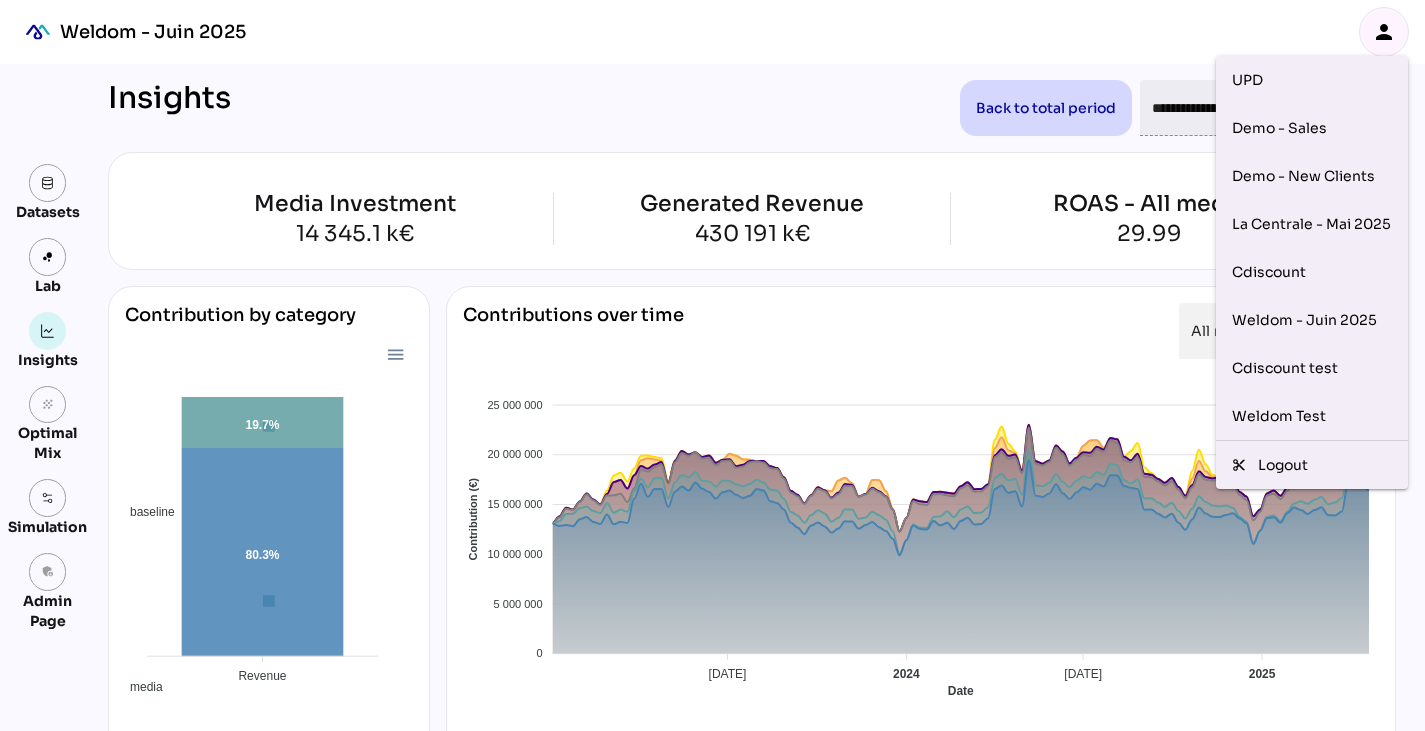 click on "Weldom - Juin 2025 person" at bounding box center (712, 32) 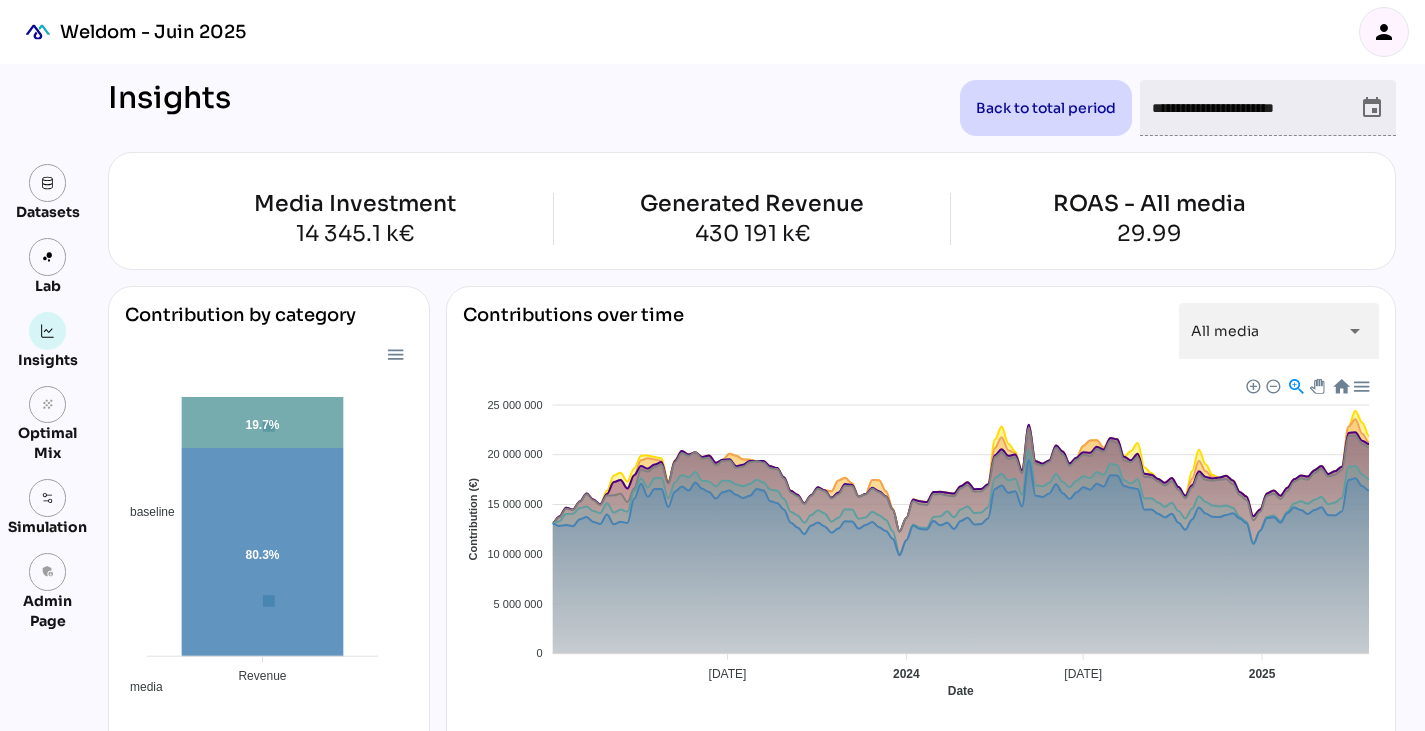 click on "person" at bounding box center [1384, 32] 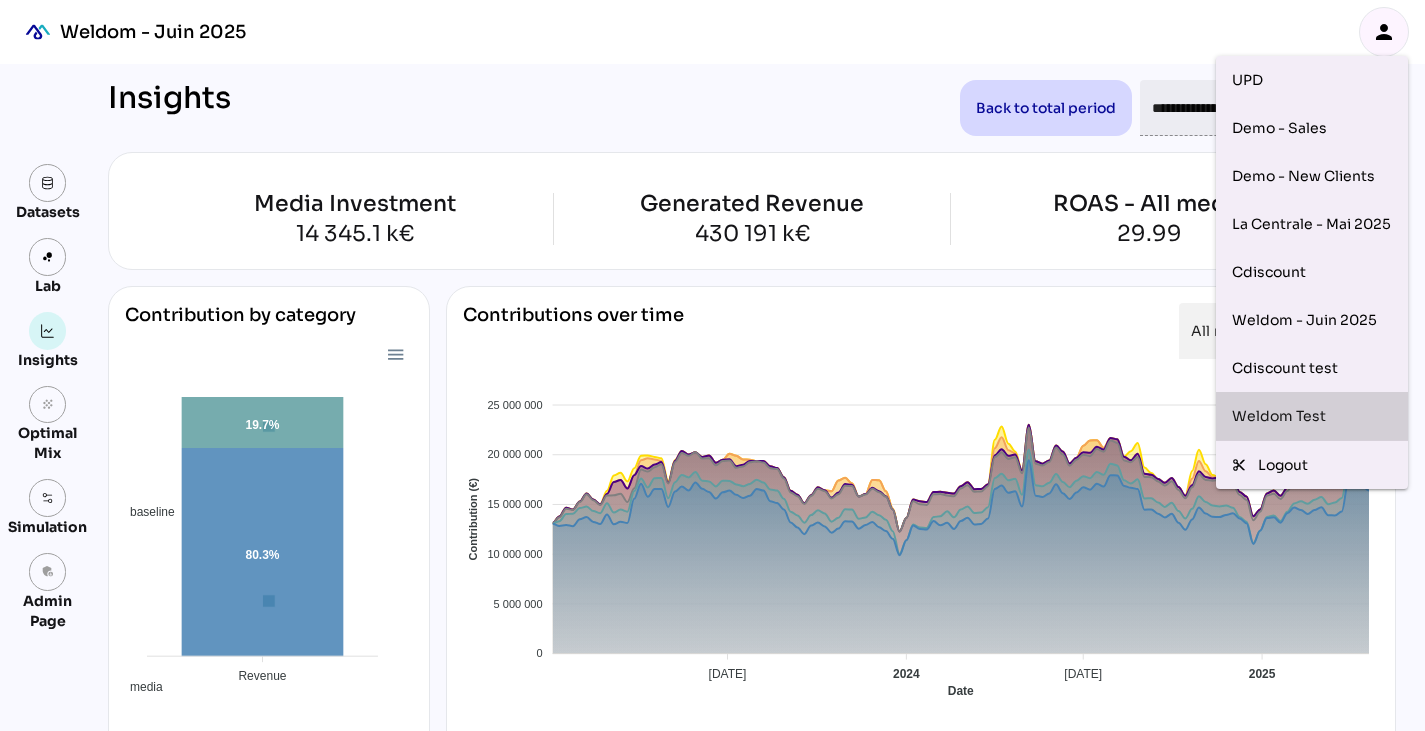 click on "Weldom Test" at bounding box center (1312, 416) 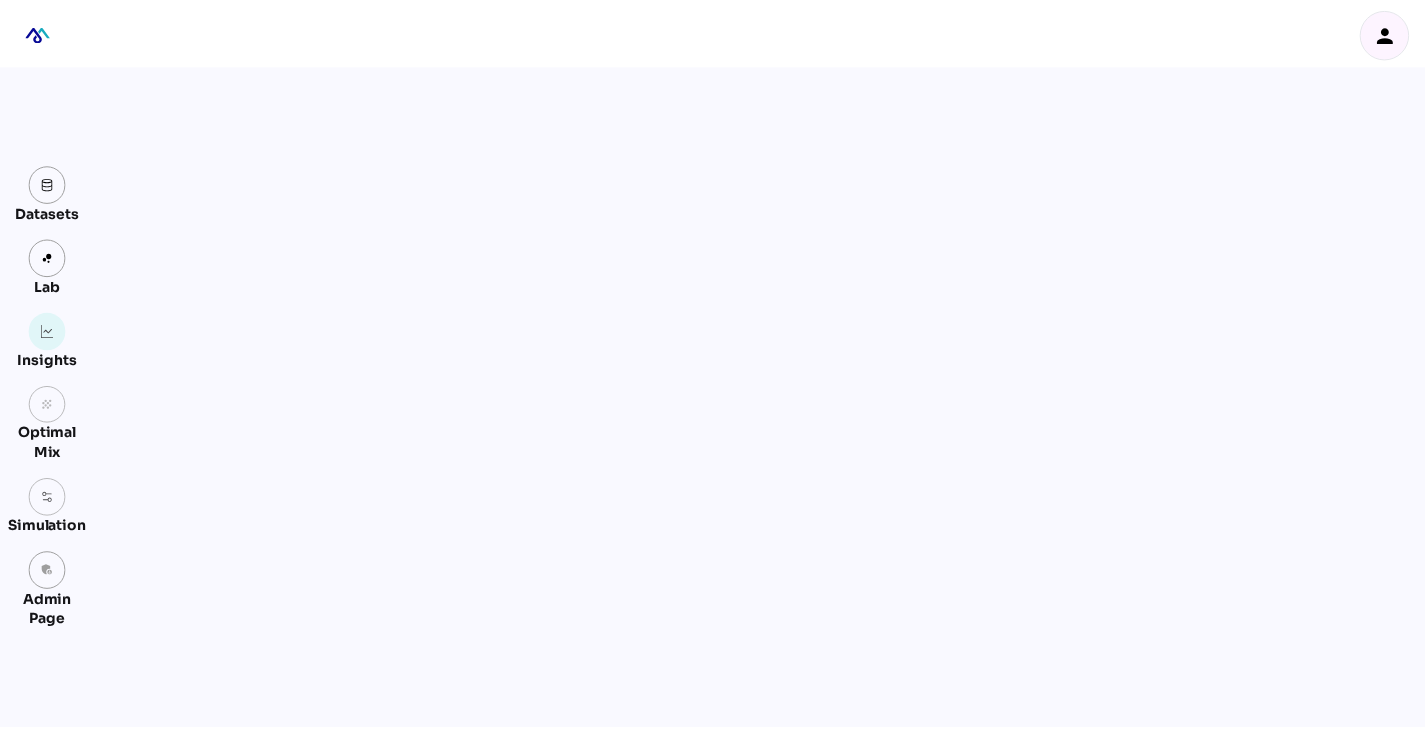 scroll, scrollTop: 0, scrollLeft: 0, axis: both 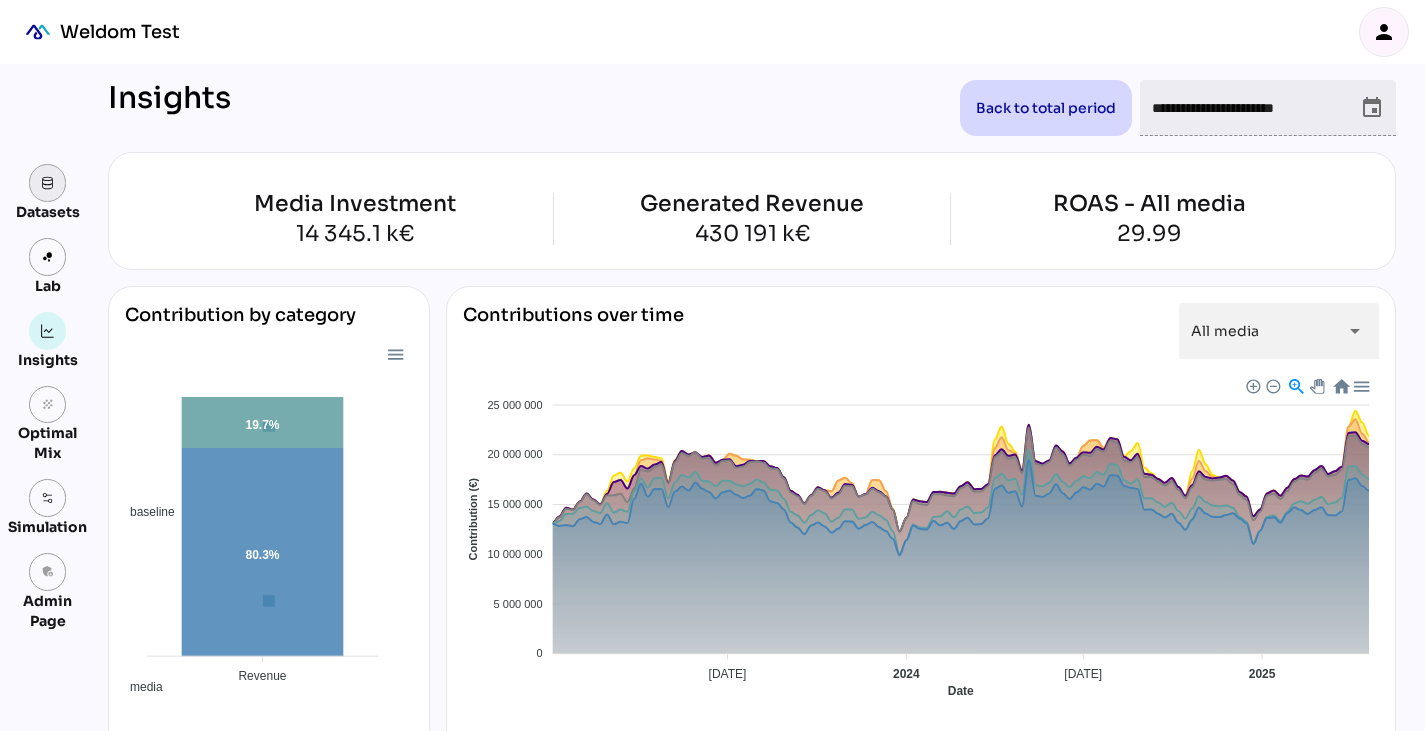 click at bounding box center [48, 183] 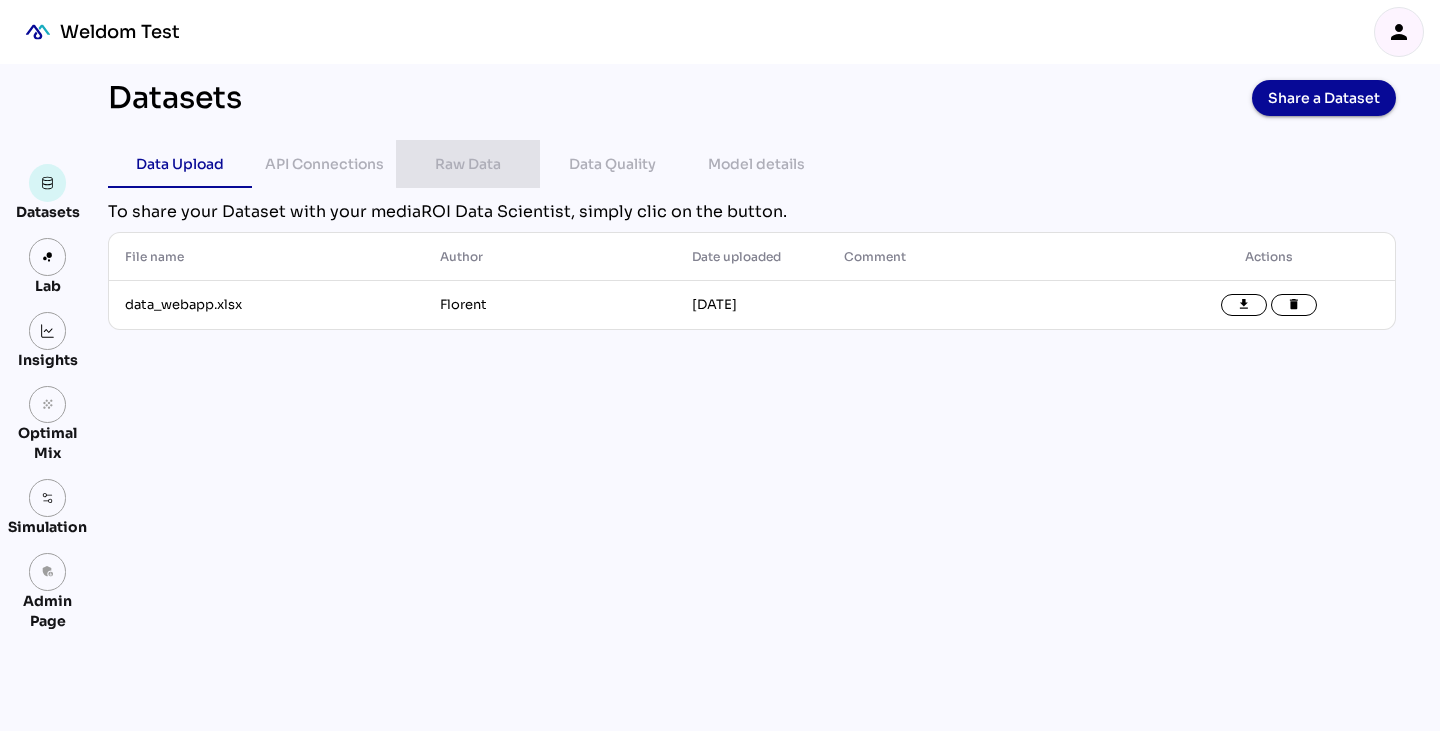 click on "Raw Data" at bounding box center [468, 164] 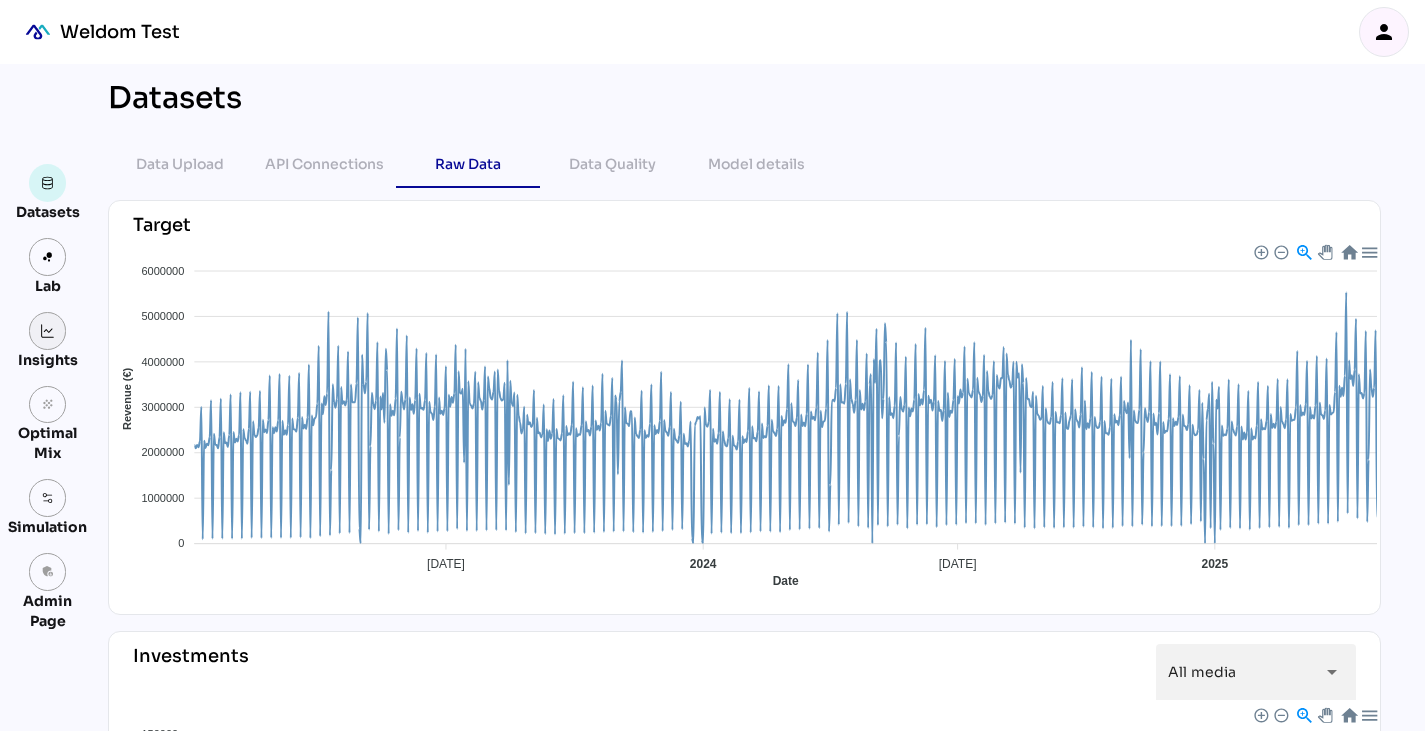 click at bounding box center (48, 331) 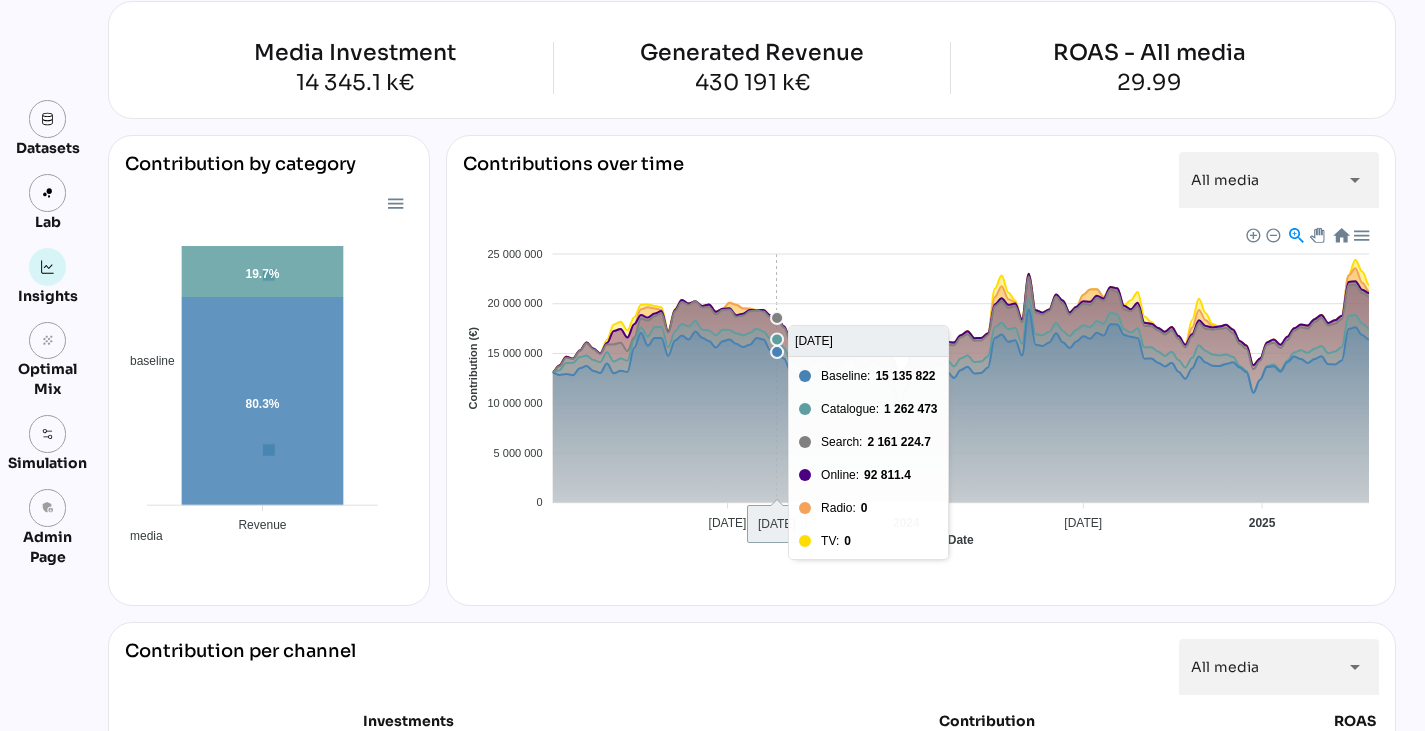 scroll, scrollTop: 0, scrollLeft: 0, axis: both 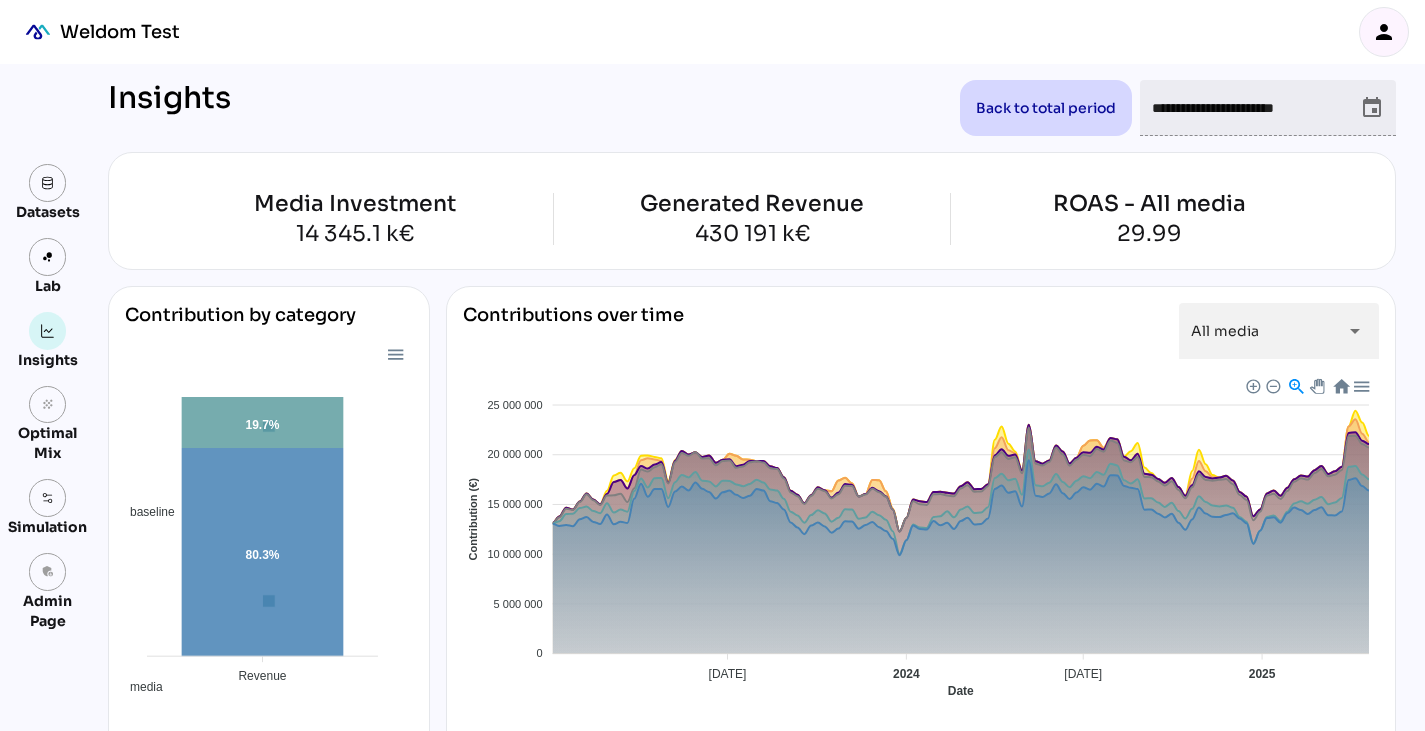 click on "person" at bounding box center (1384, 32) 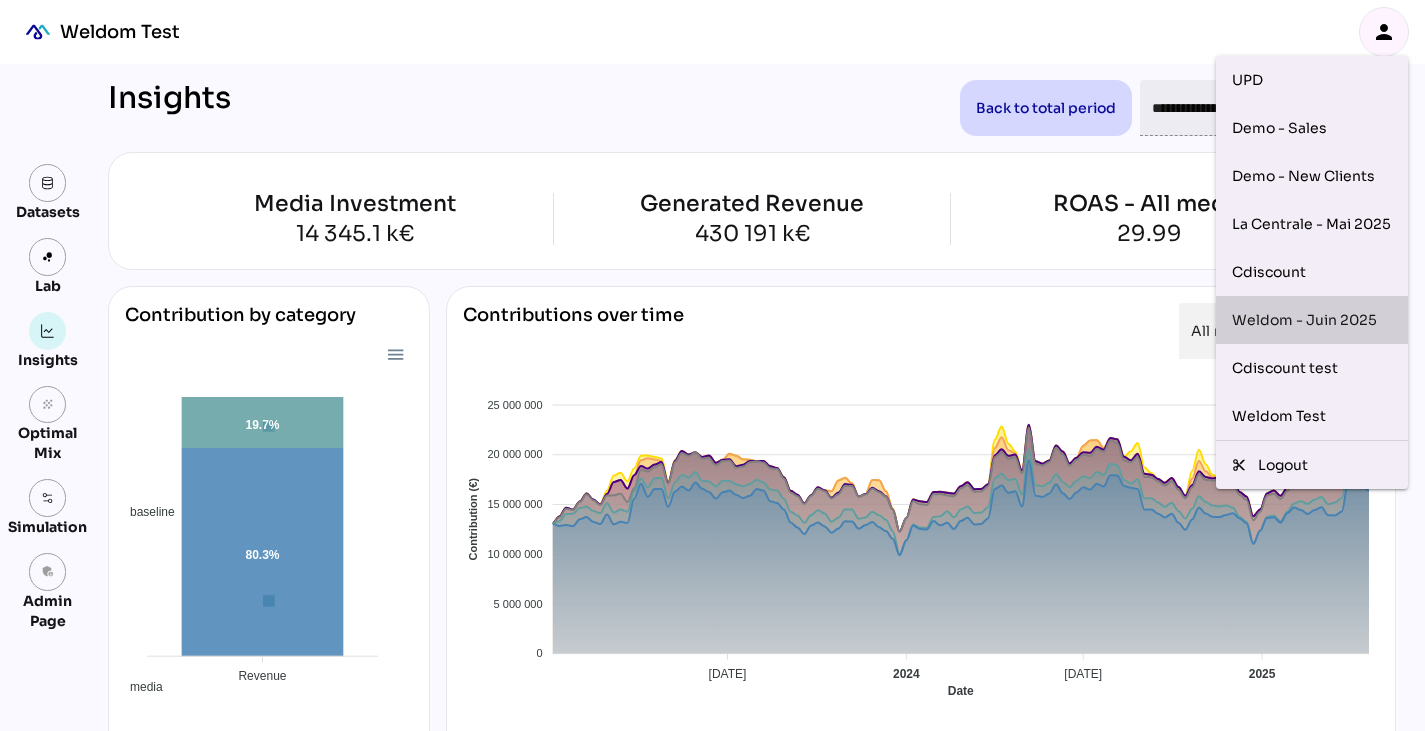 click on "Weldom - Juin 2025" at bounding box center [1312, 320] 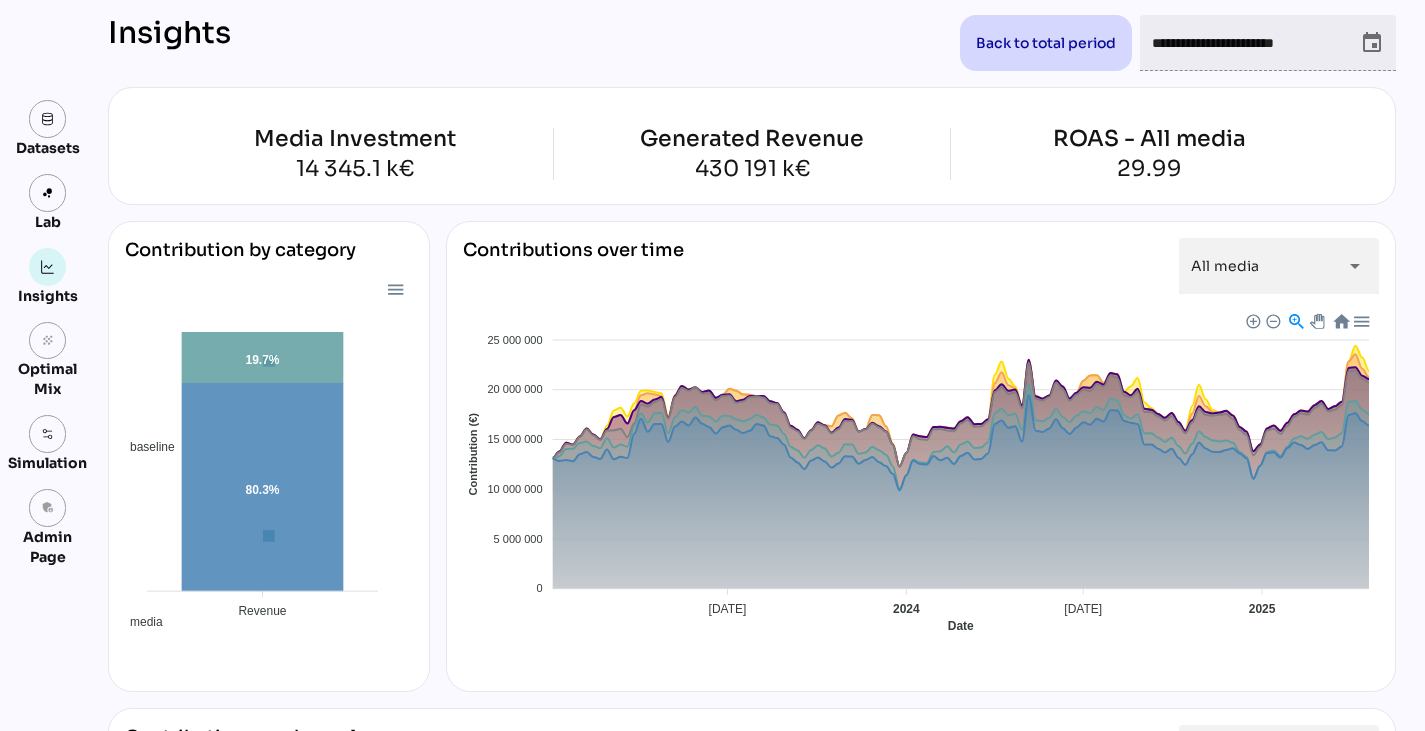 scroll, scrollTop: 0, scrollLeft: 0, axis: both 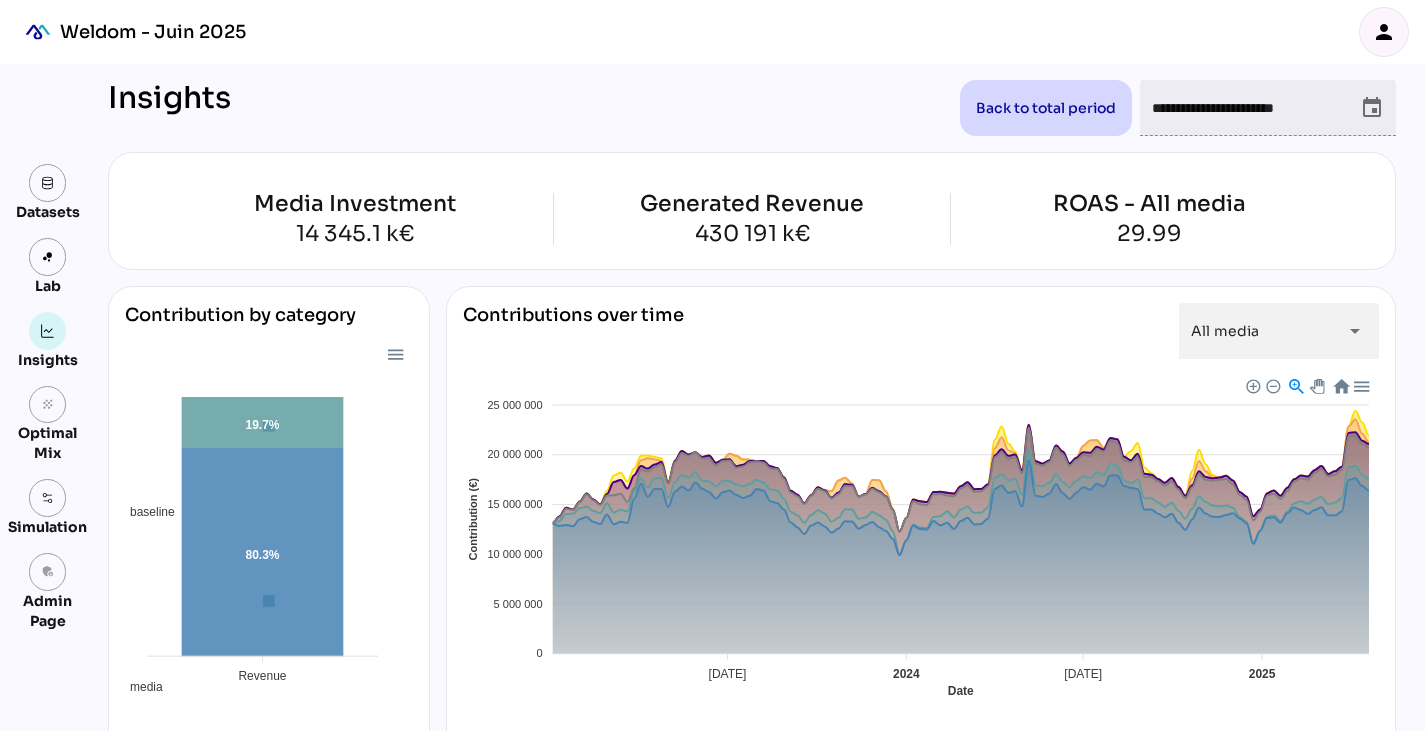 click on "person" at bounding box center [1384, 32] 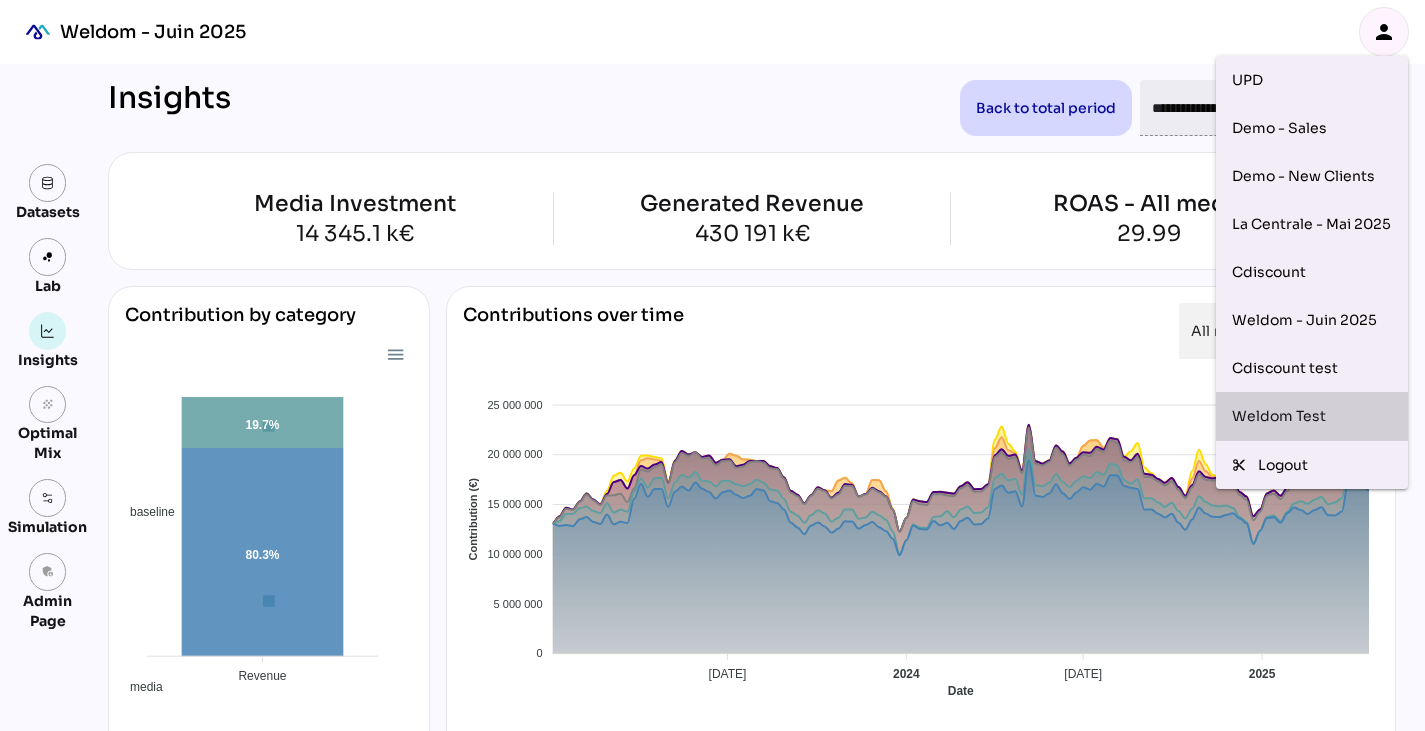 click on "Weldom Test" at bounding box center [1312, 416] 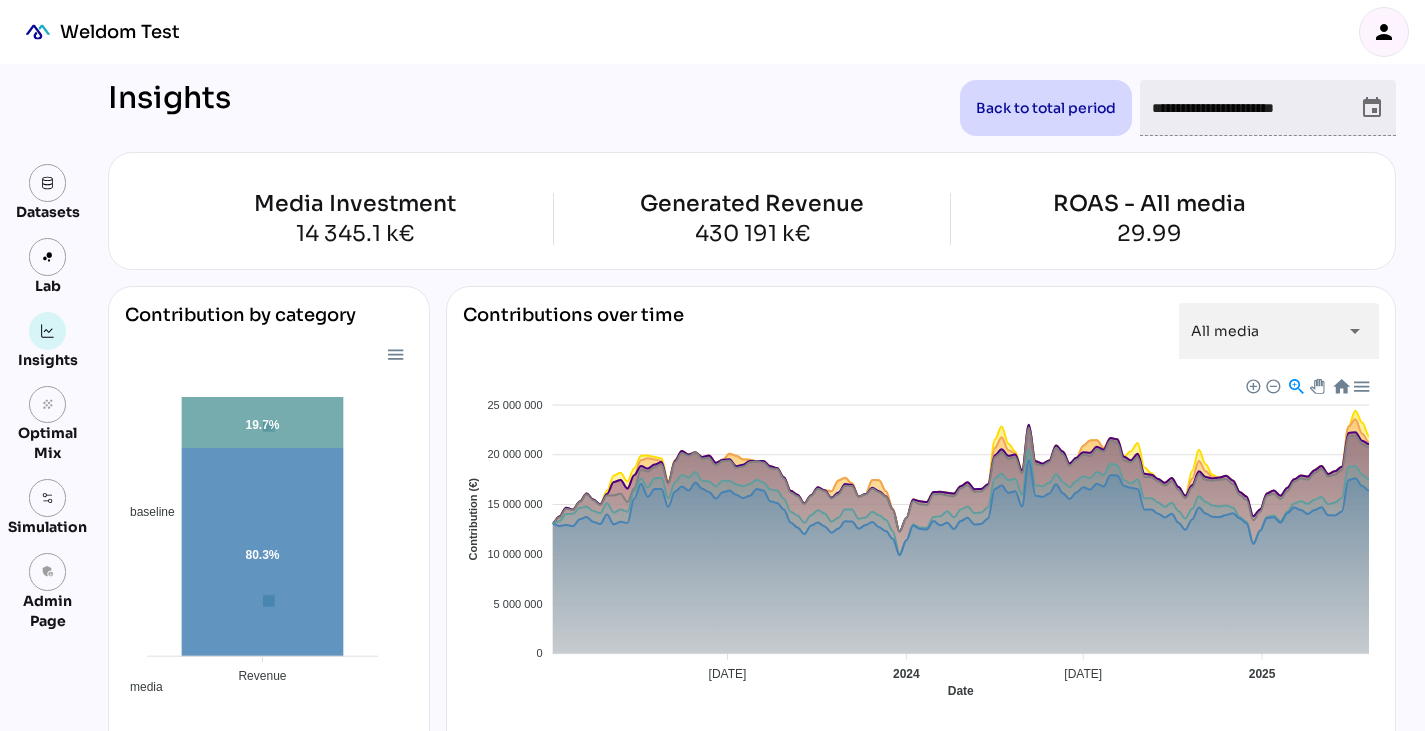 click on "person" at bounding box center (1384, 32) 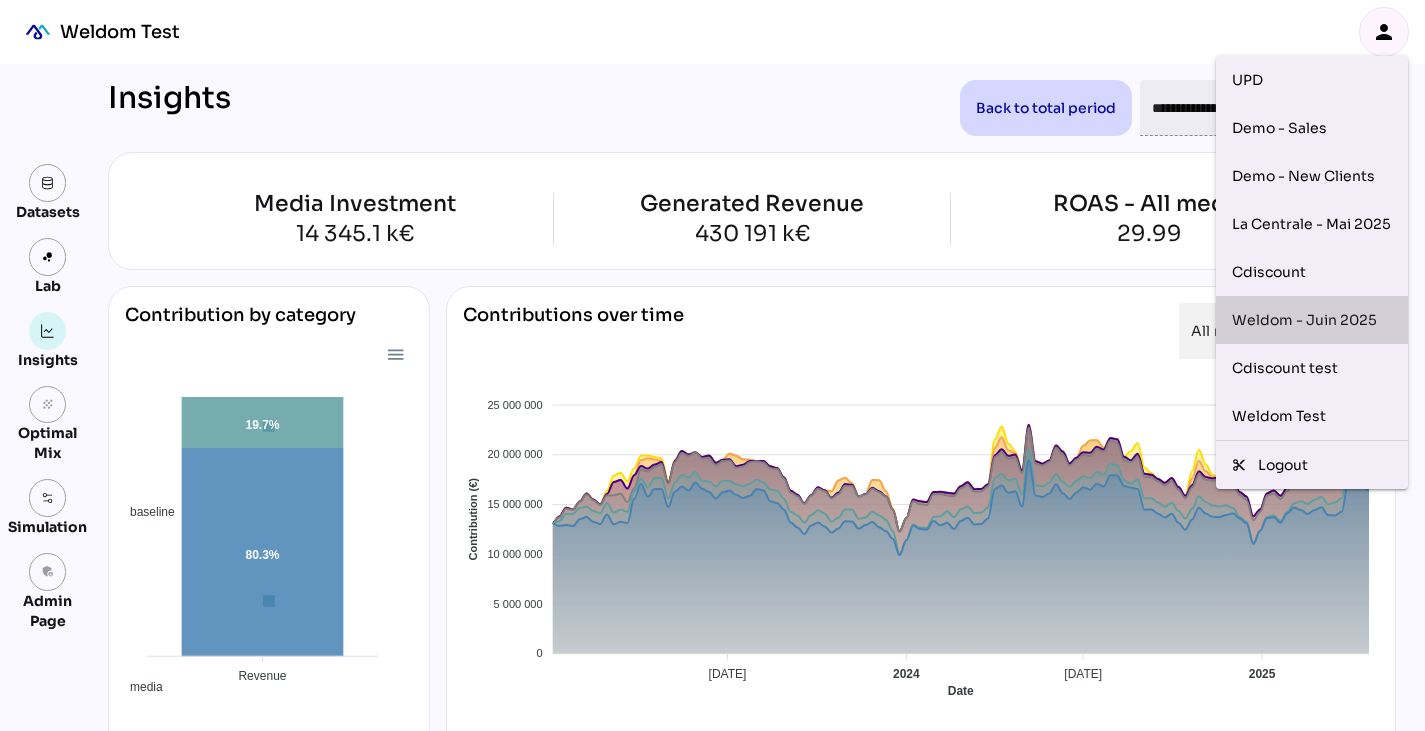 click on "Weldom - Juin 2025" at bounding box center (1312, 320) 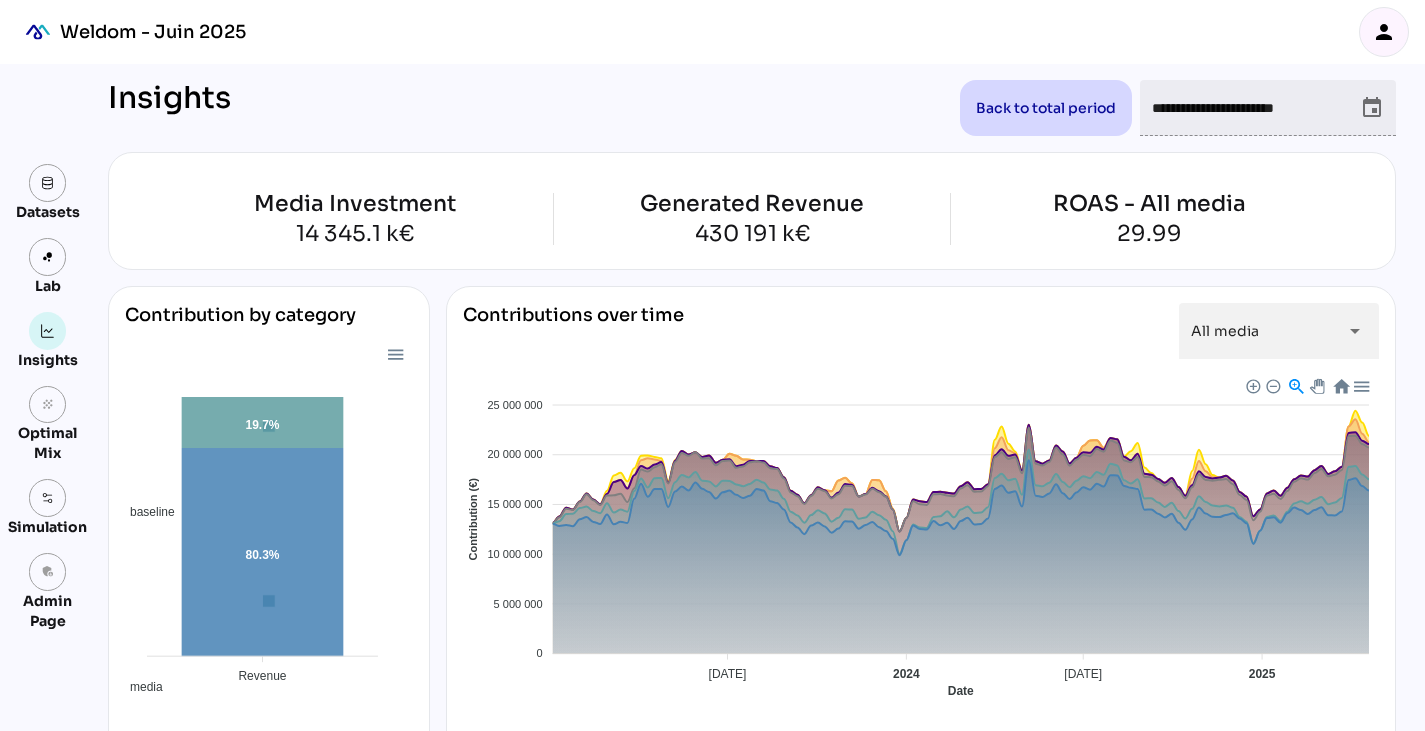click on "person" at bounding box center (1384, 32) 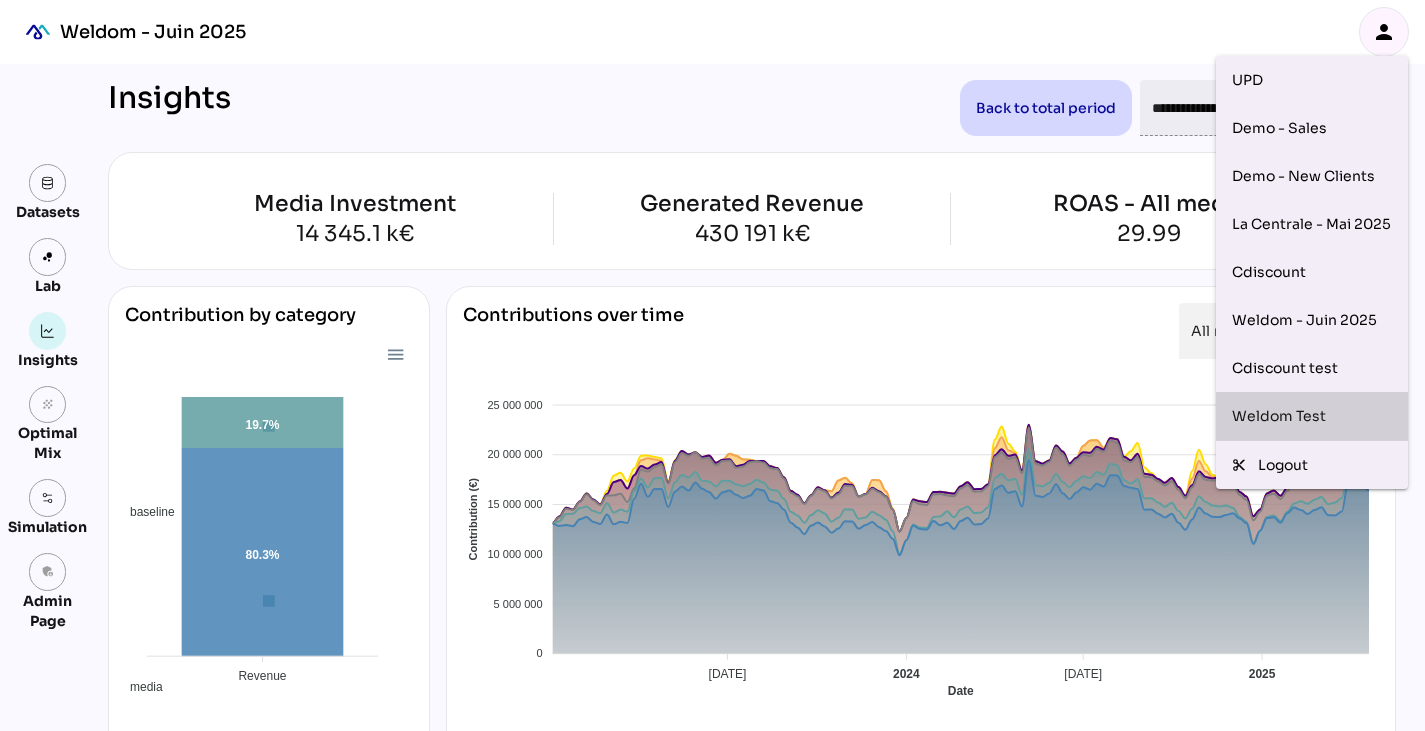 click on "Weldom Test" at bounding box center [1312, 416] 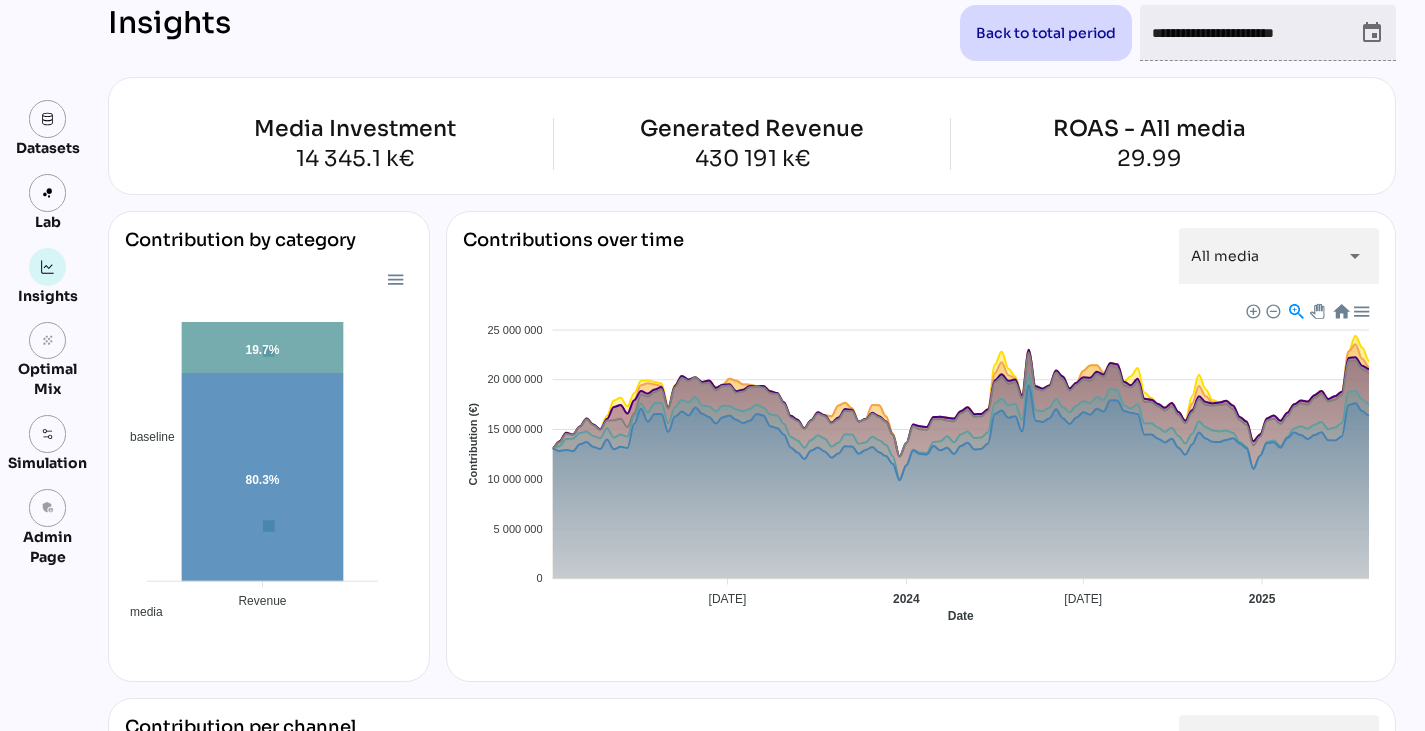 scroll, scrollTop: 0, scrollLeft: 0, axis: both 